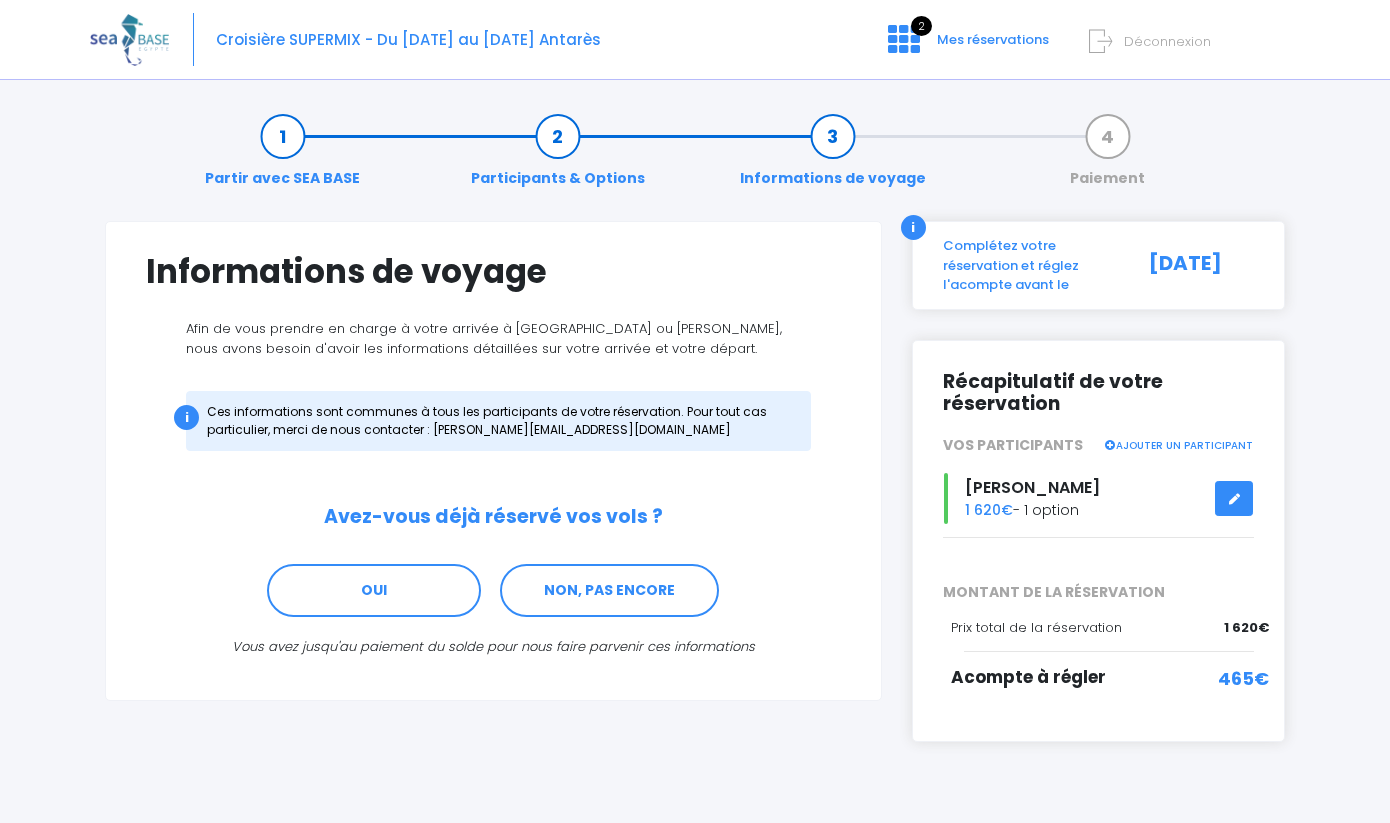 scroll, scrollTop: 0, scrollLeft: 0, axis: both 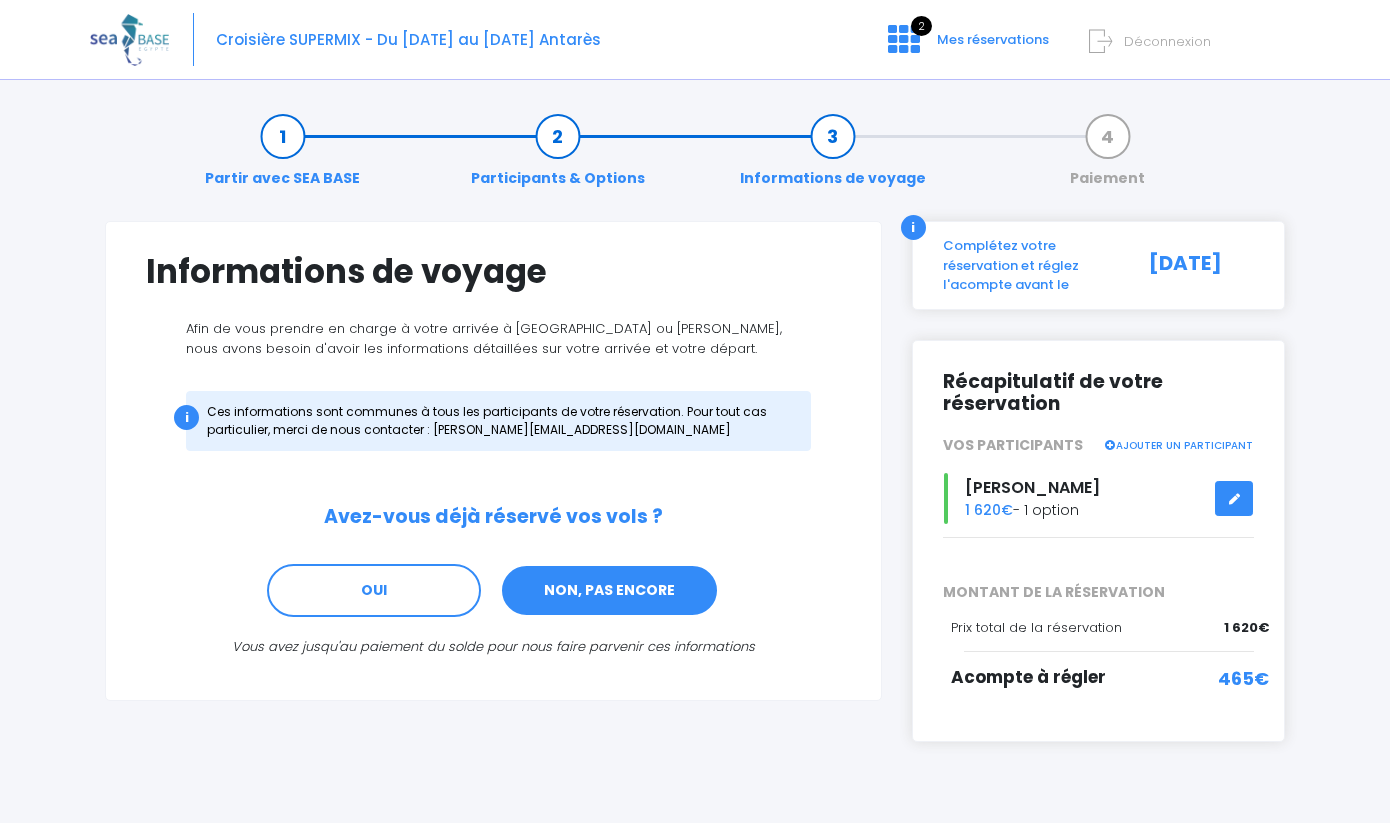 click on "NON, PAS ENCORE" at bounding box center (609, 591) 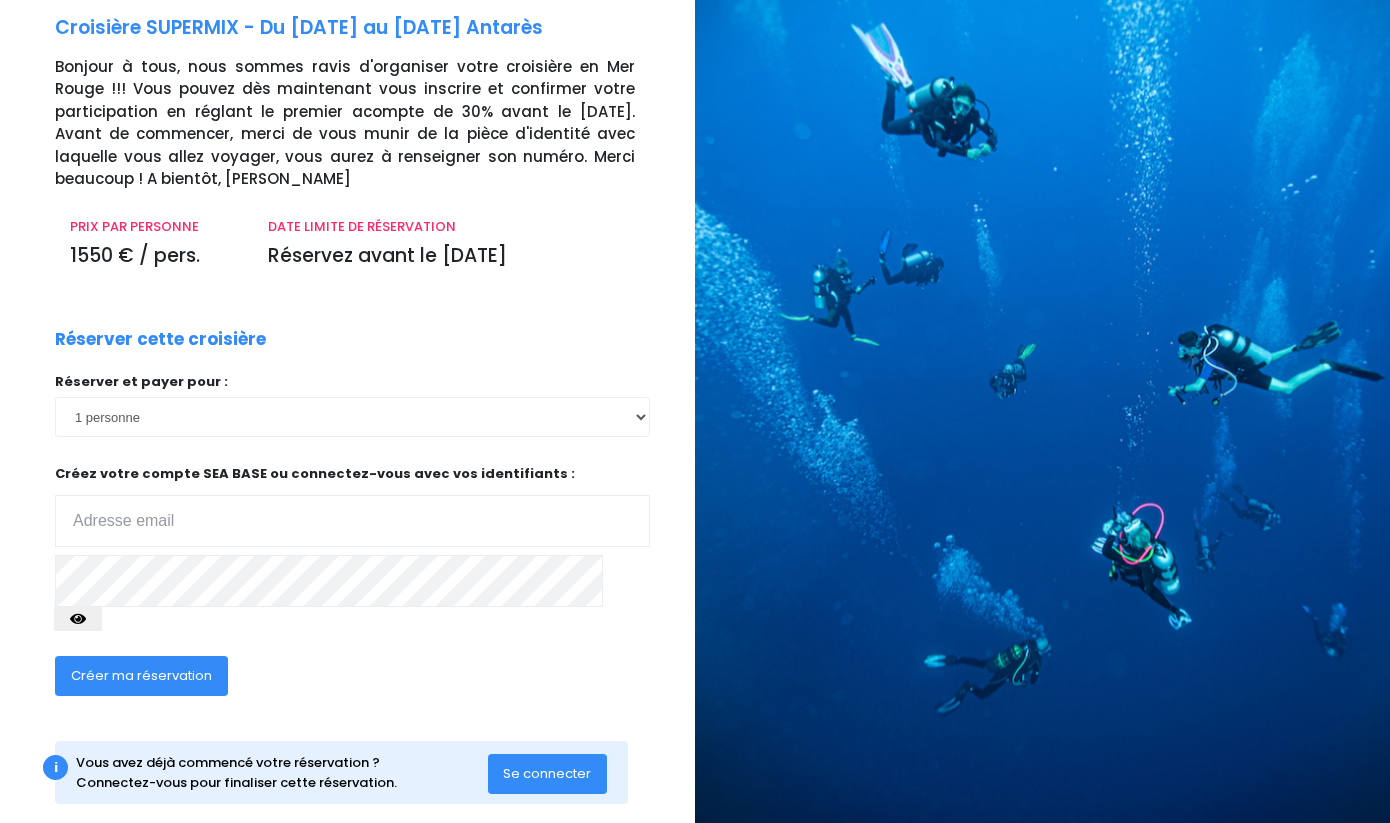 scroll, scrollTop: 97, scrollLeft: 0, axis: vertical 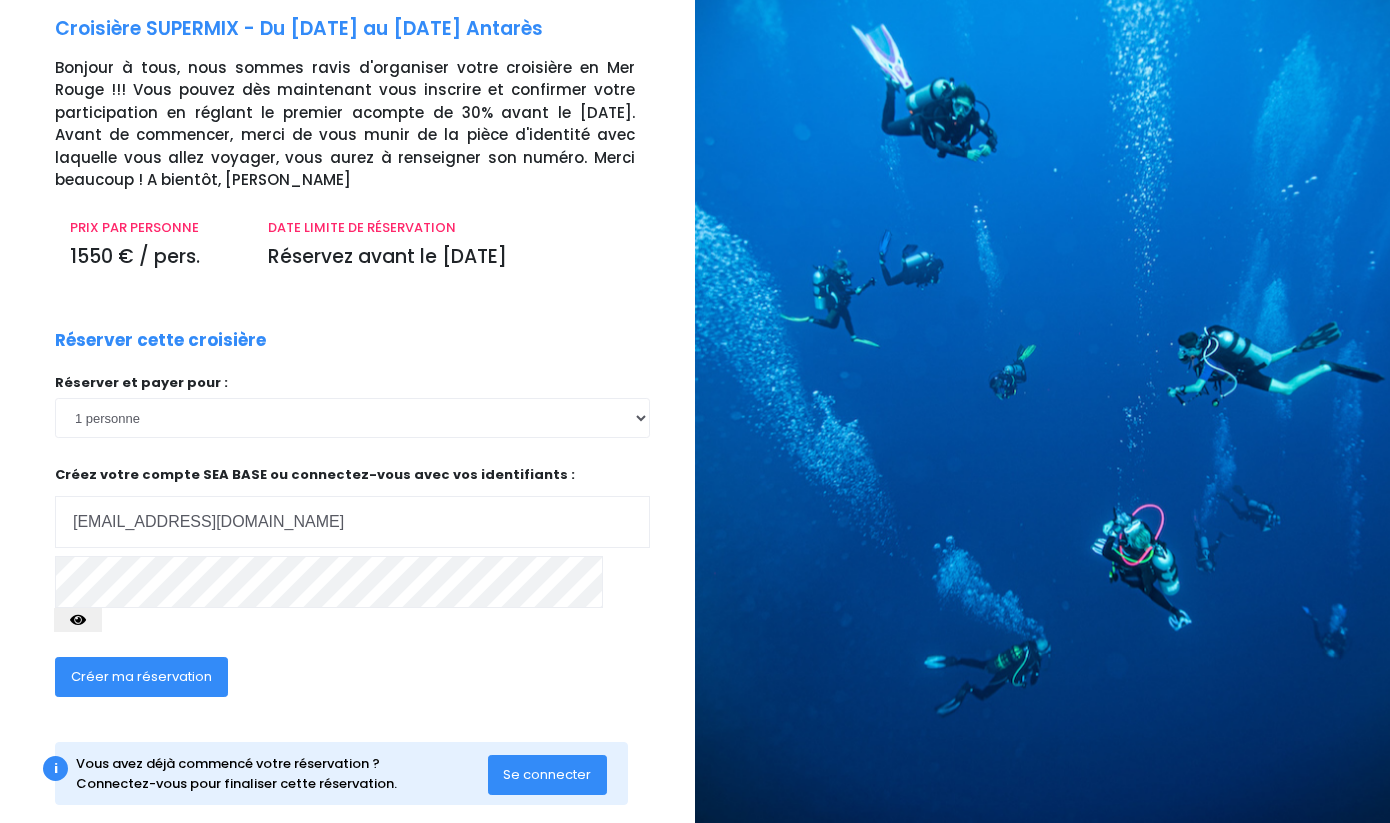 type on "jeremygiacalone13@gmail.com" 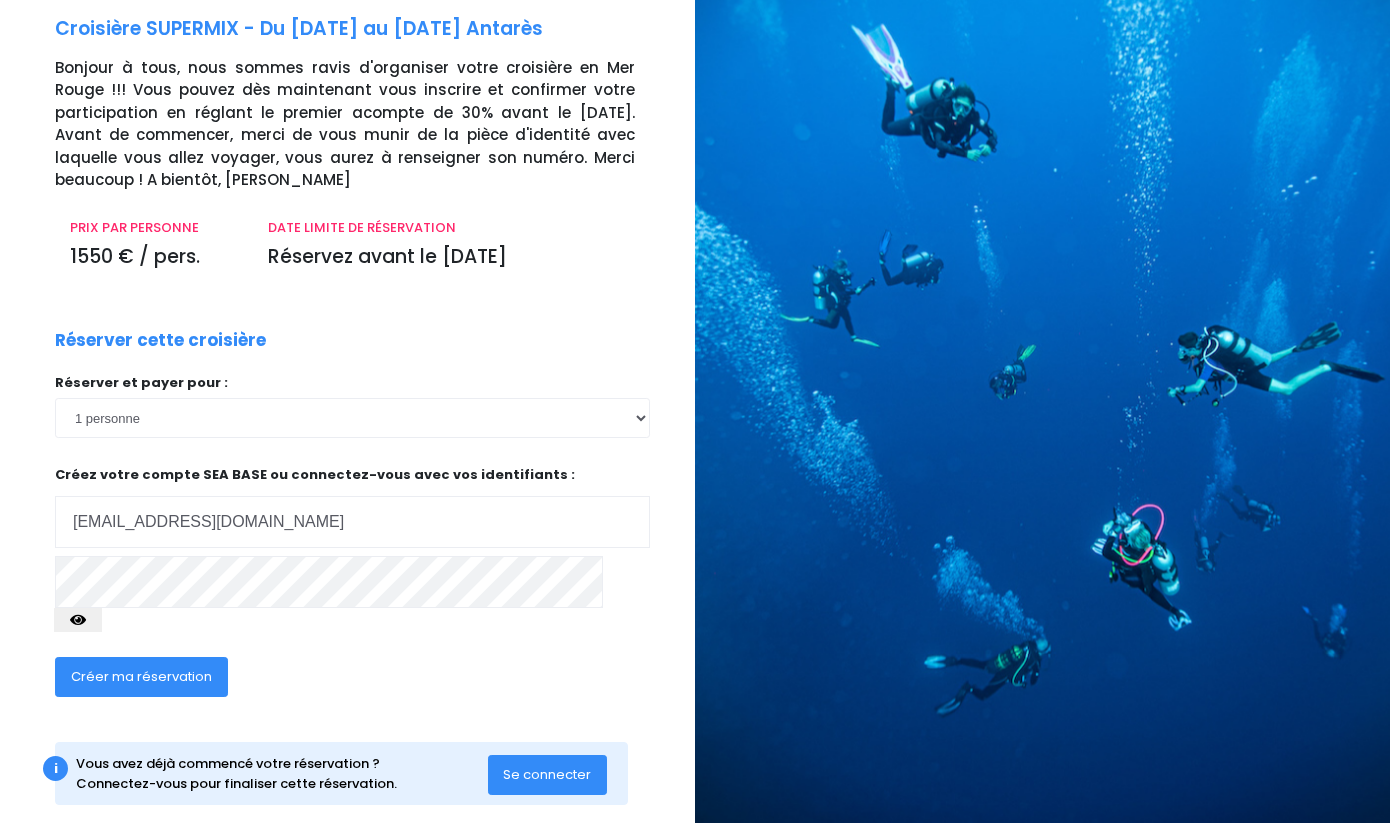 click at bounding box center (78, 620) 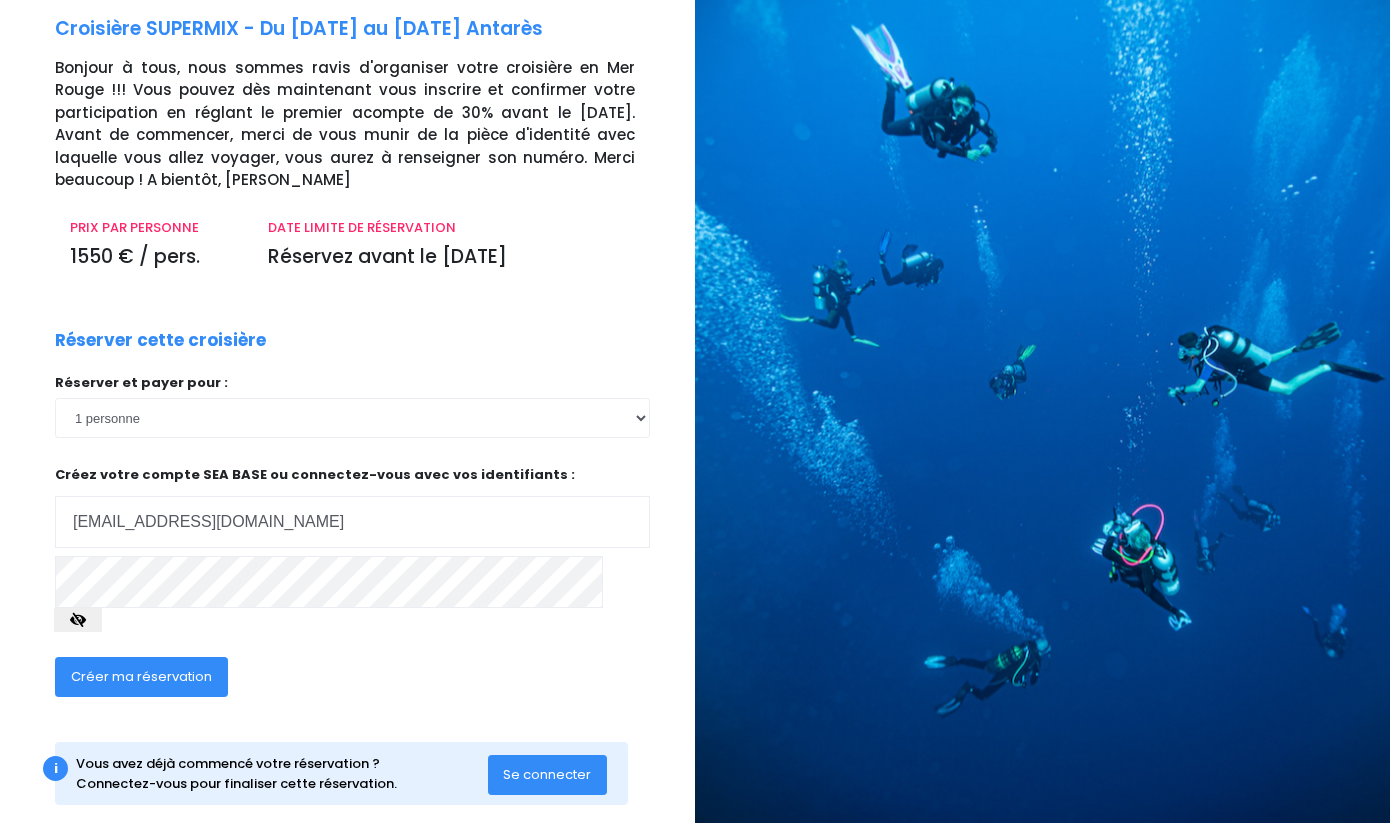 click at bounding box center (78, 620) 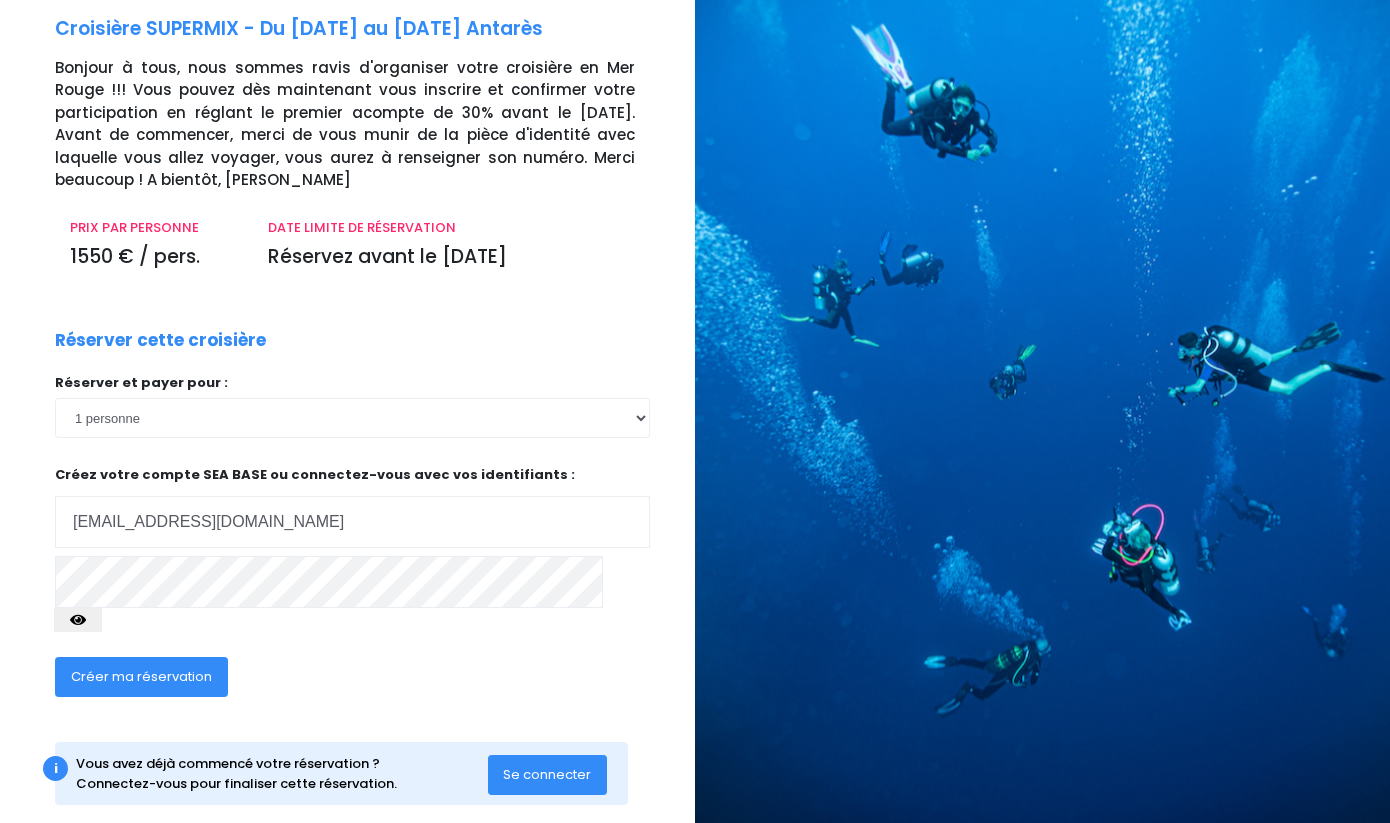 click on "Créer ma réservation" at bounding box center (141, 676) 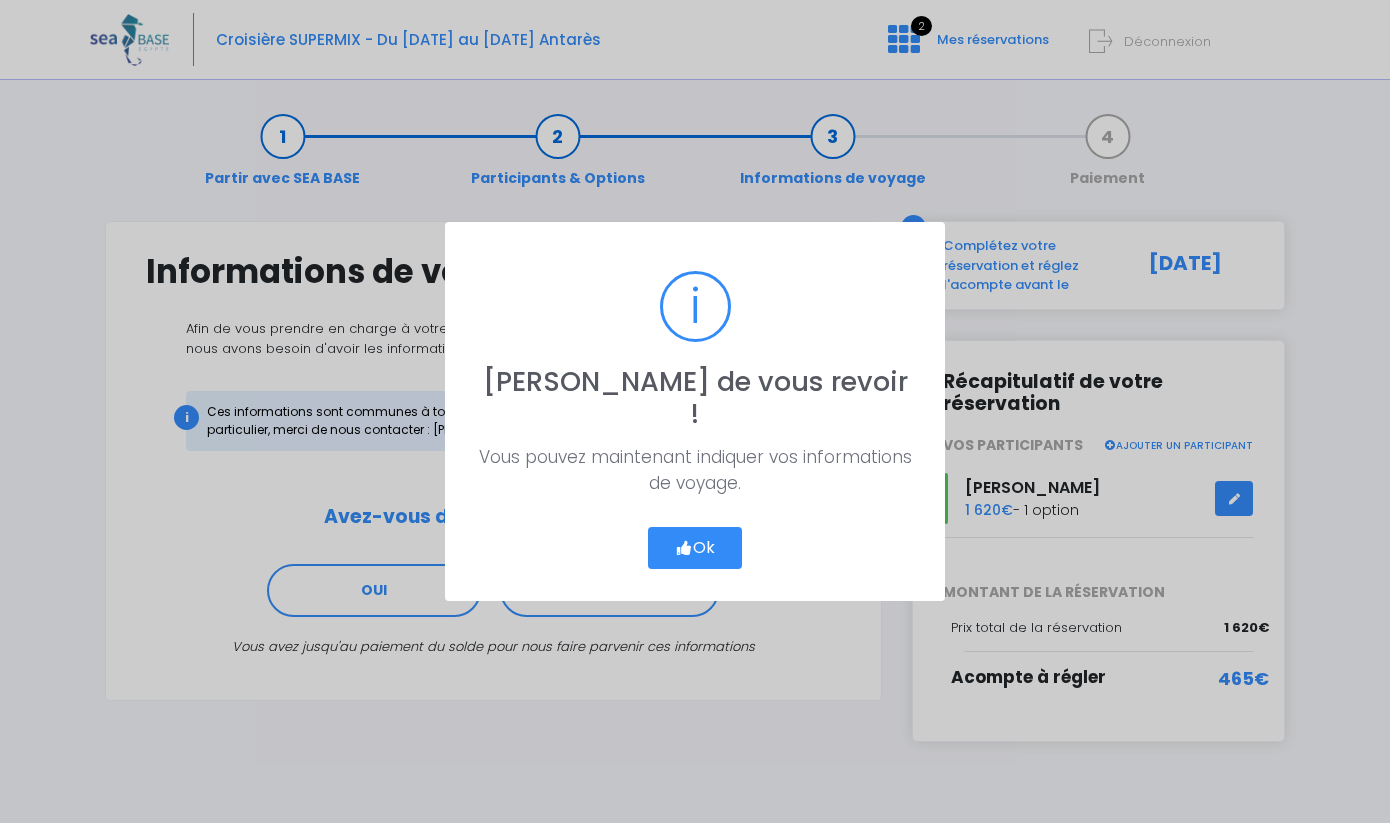 scroll, scrollTop: 0, scrollLeft: 0, axis: both 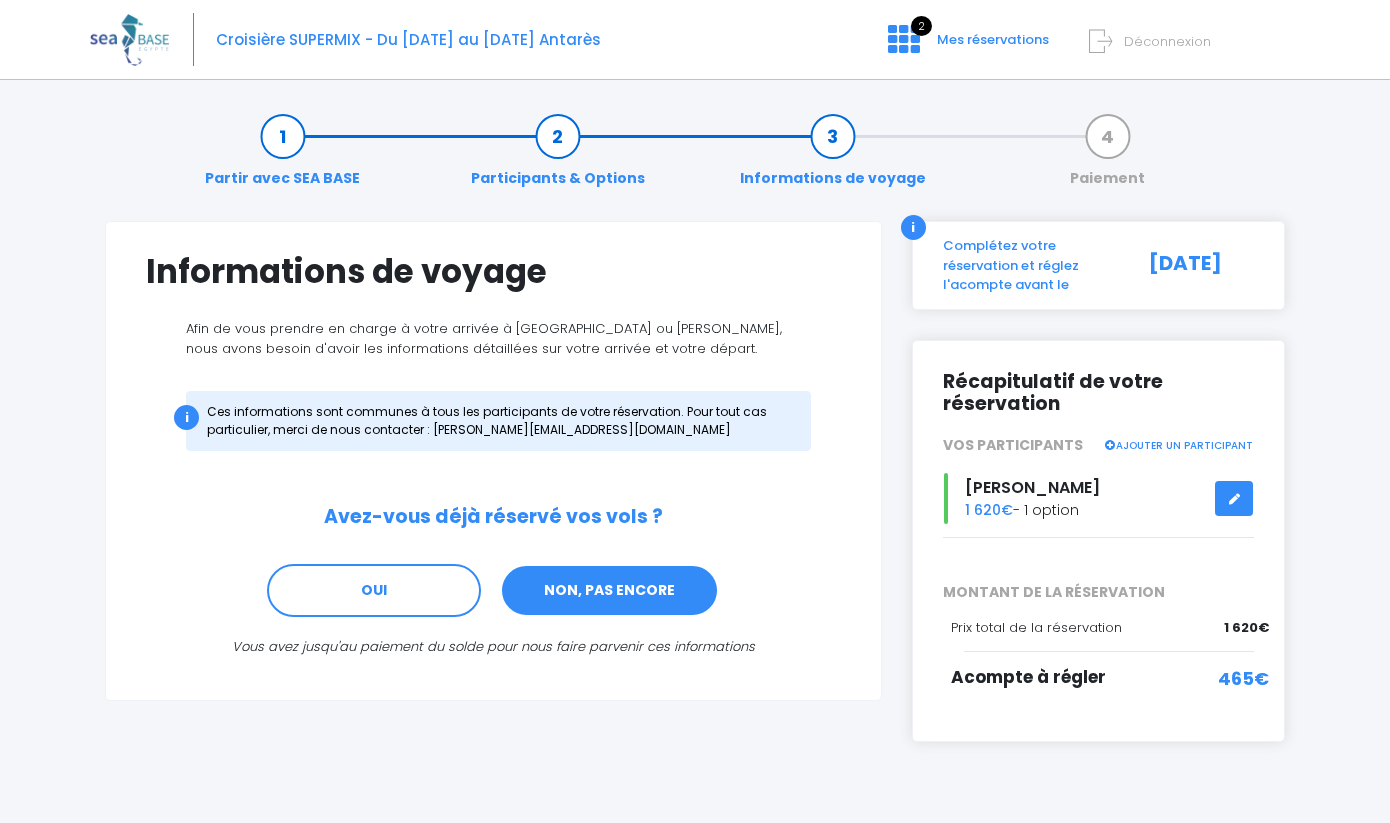 click on "NON, PAS ENCORE" at bounding box center [609, 591] 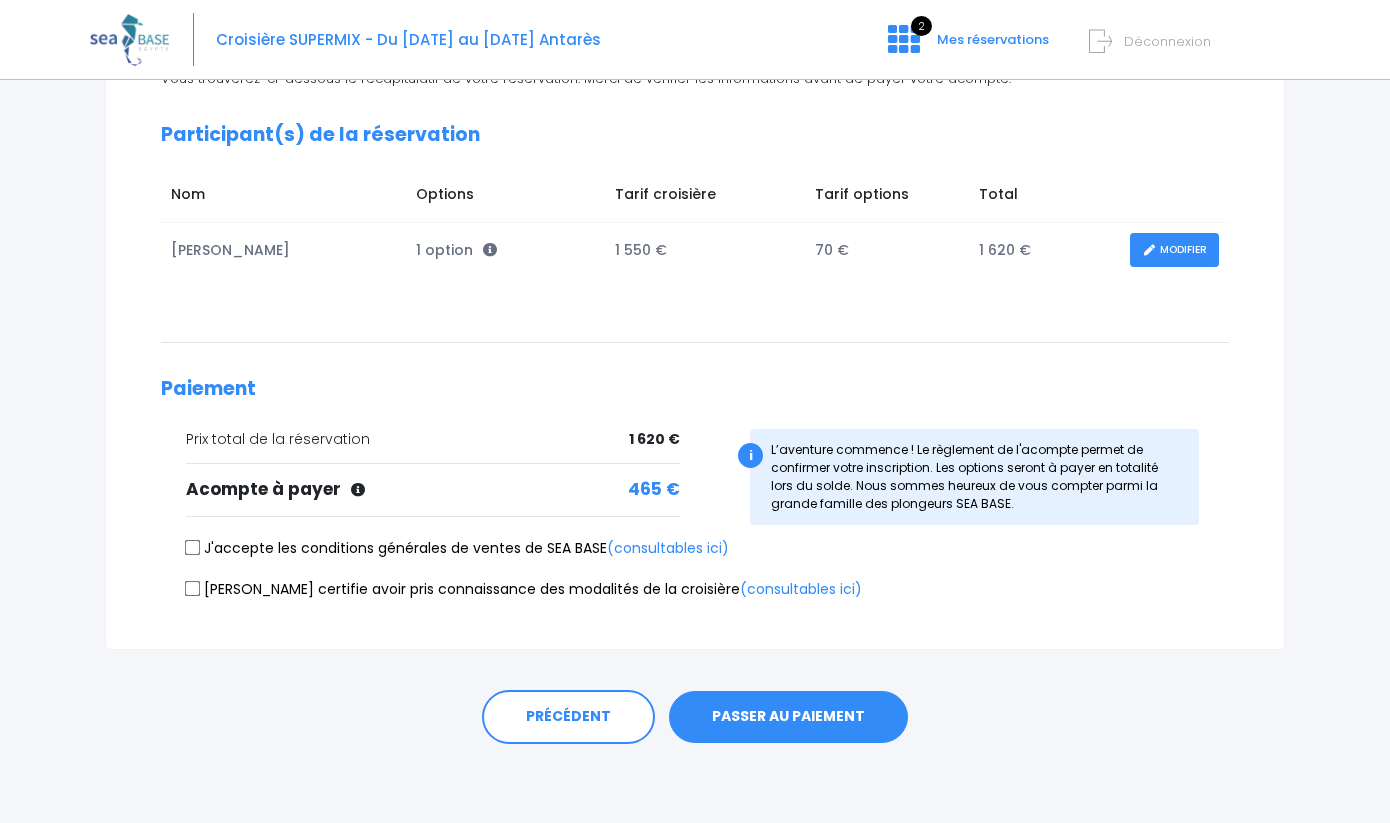 scroll, scrollTop: 249, scrollLeft: 0, axis: vertical 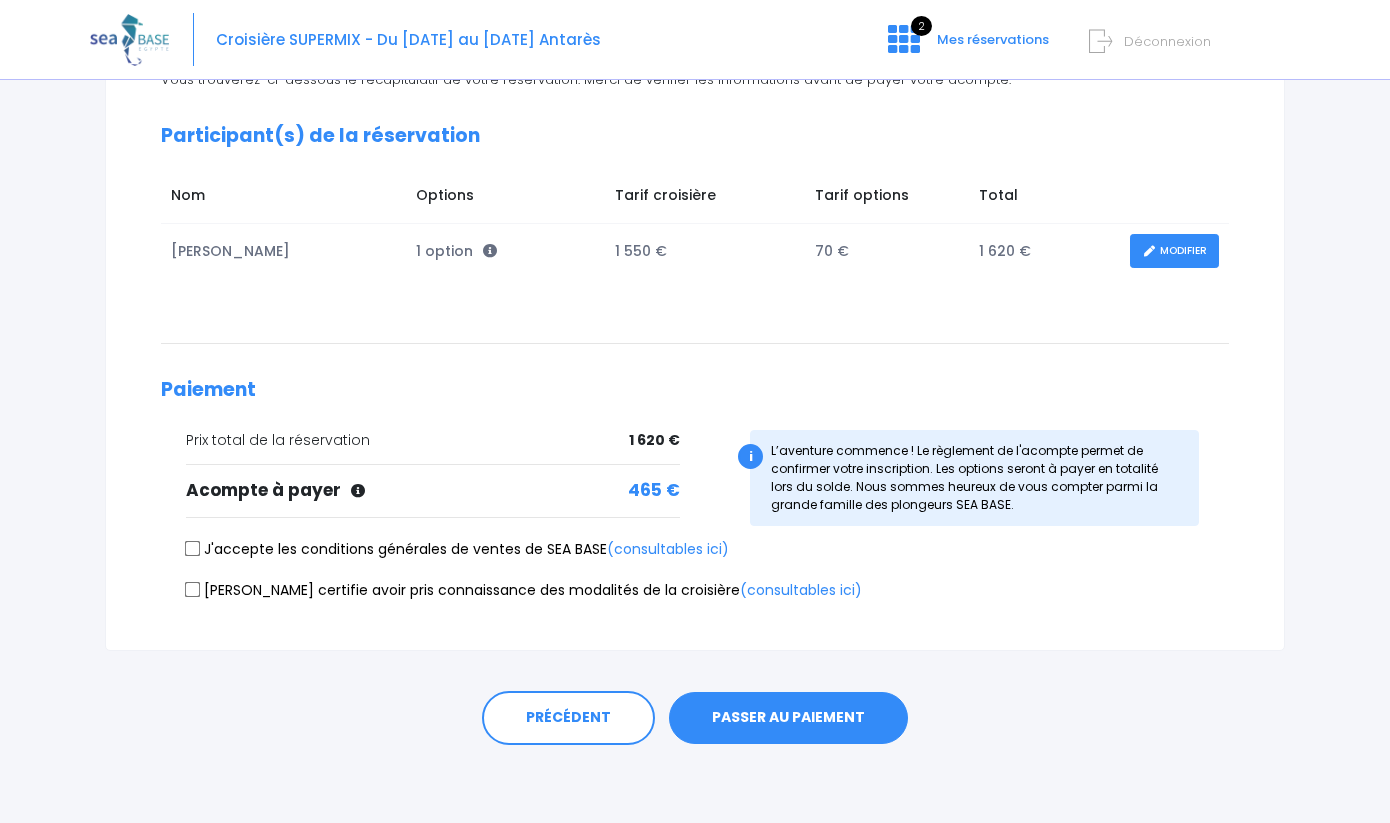 click on "PASSER AU PAIEMENT" at bounding box center [788, 718] 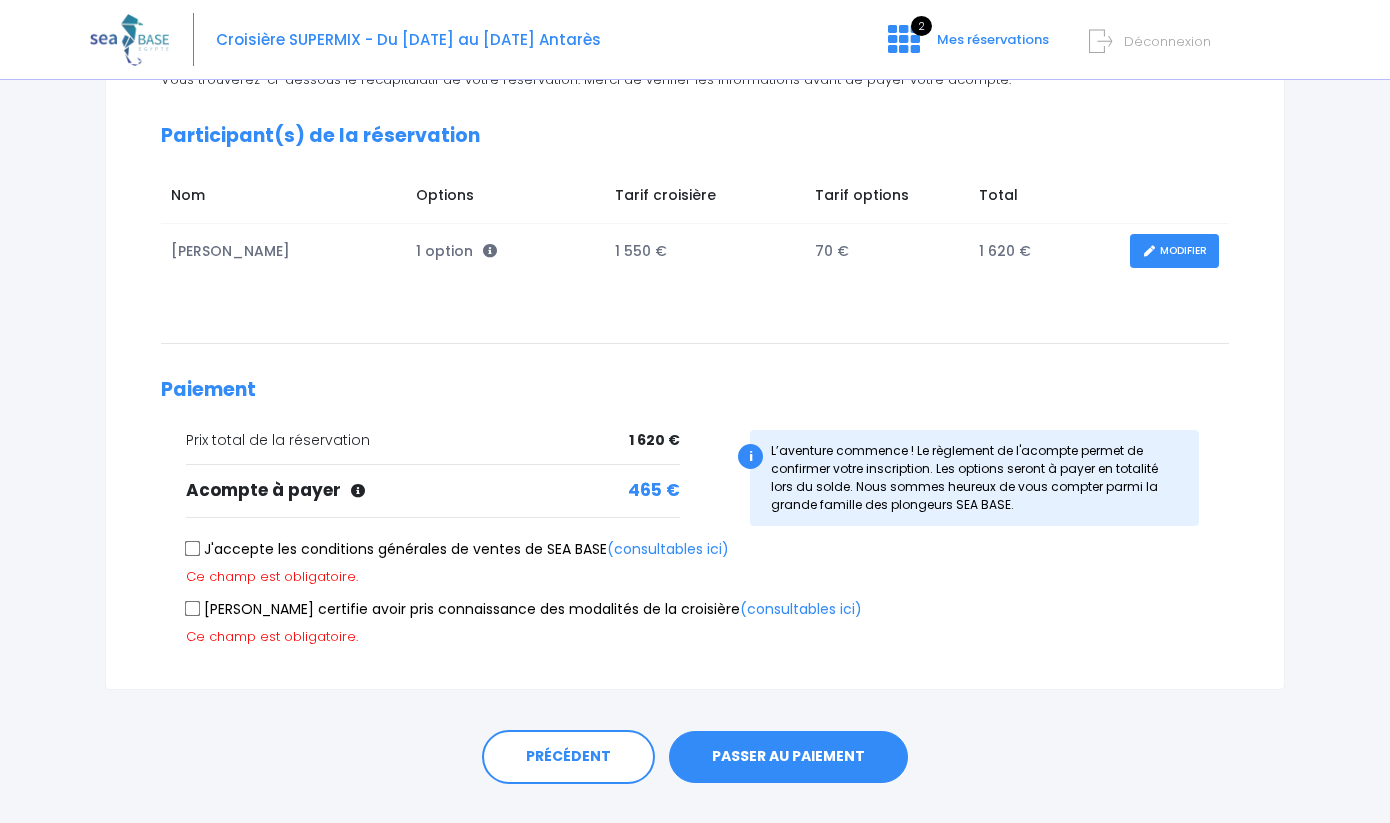 scroll, scrollTop: 287, scrollLeft: 0, axis: vertical 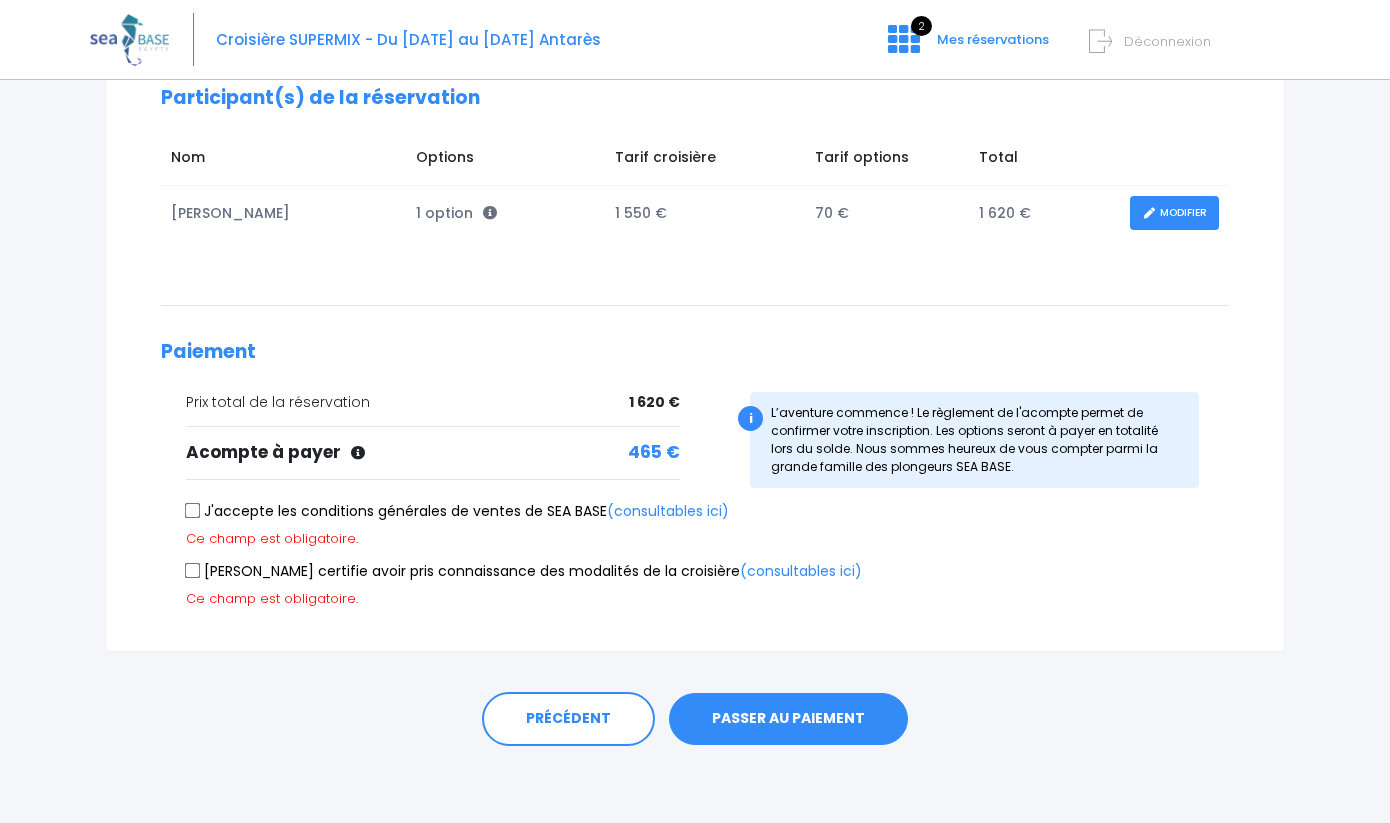 click on "J'accepte les conditions générales de ventes de SEA BASE  (consultables ici)" at bounding box center [457, 511] 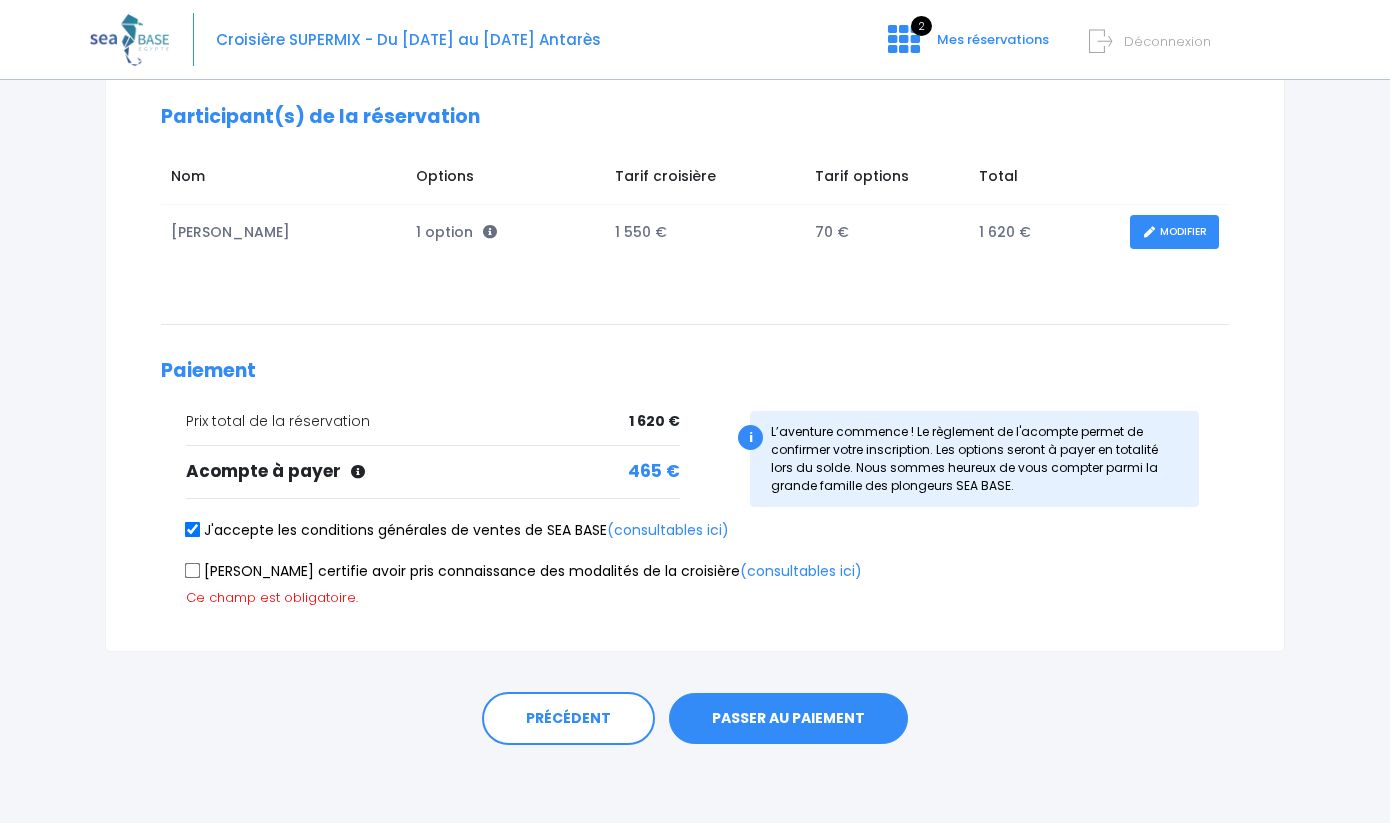 click on "Je certifie avoir pris connaissance des modalités de la croisière  (consultables ici)" at bounding box center [524, 571] 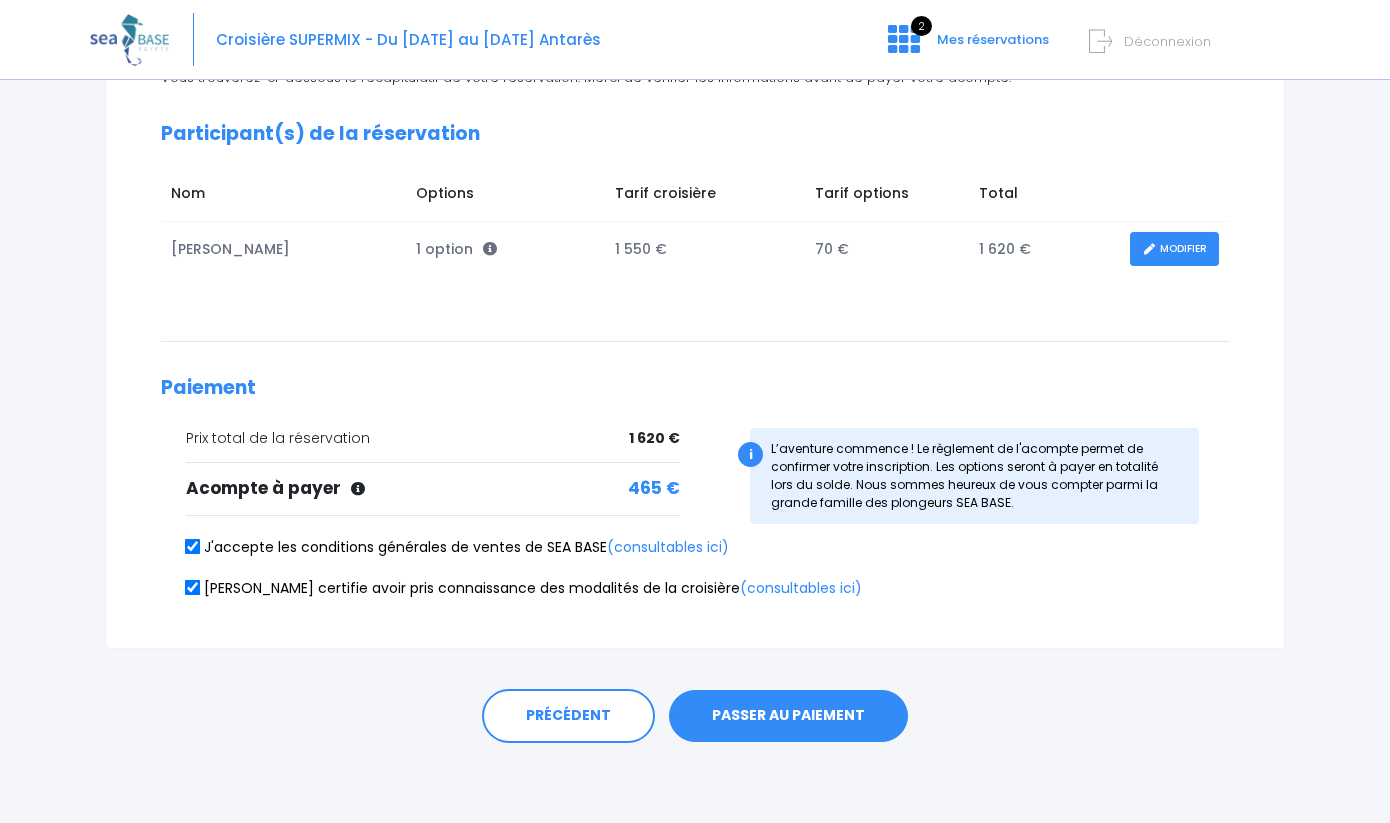 scroll, scrollTop: 249, scrollLeft: 0, axis: vertical 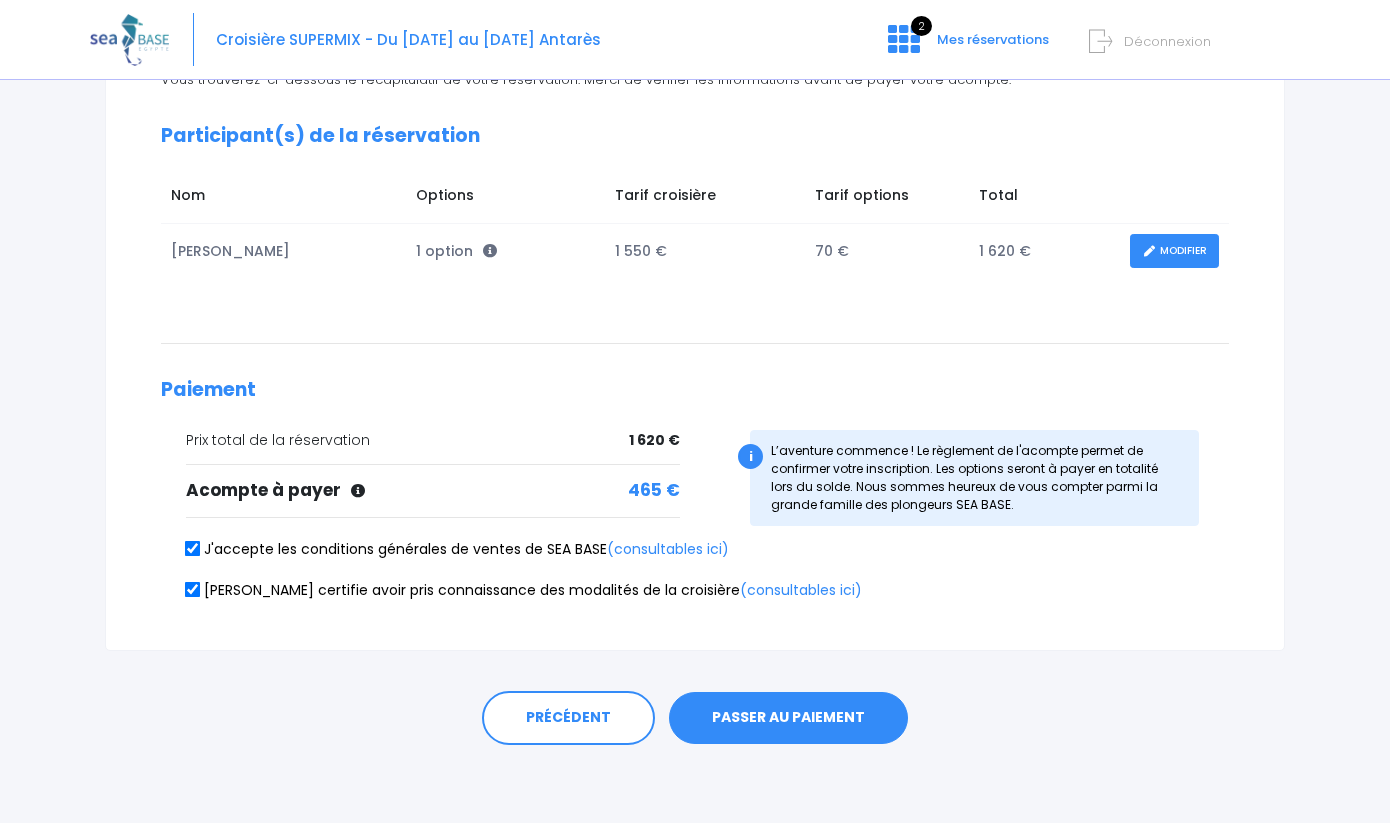 click on "PASSER AU PAIEMENT" at bounding box center [788, 718] 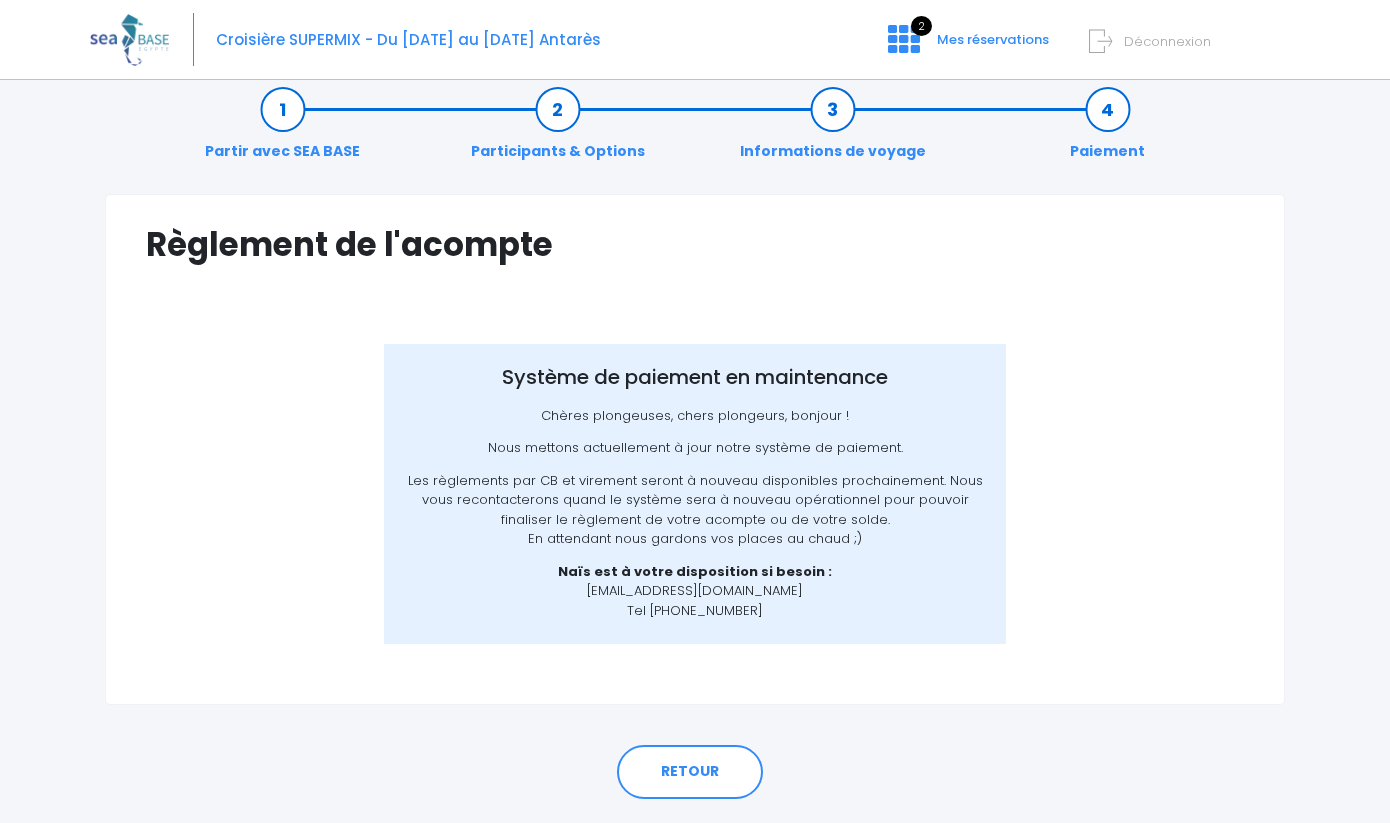 scroll, scrollTop: 33, scrollLeft: 0, axis: vertical 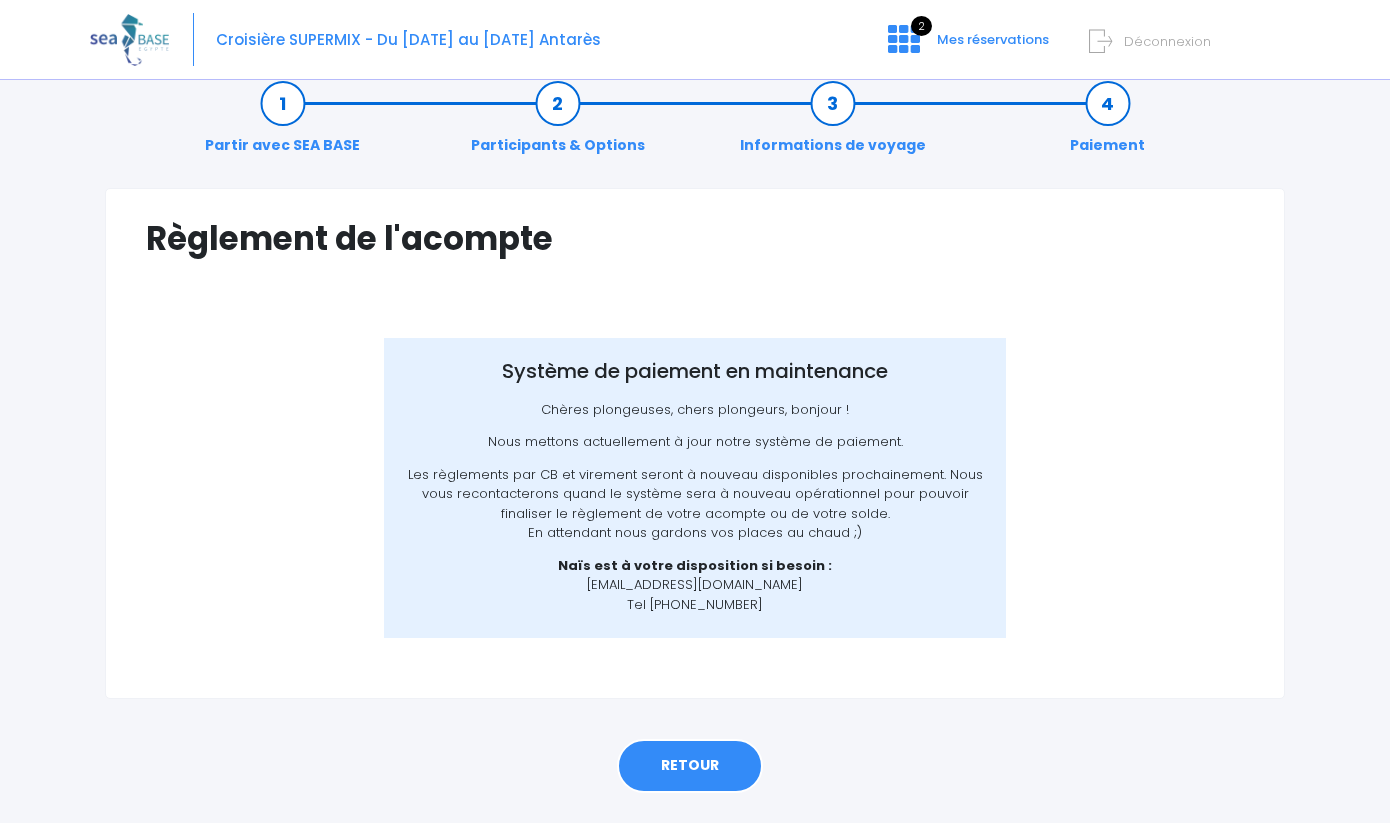 click on "RETOUR" at bounding box center (690, 766) 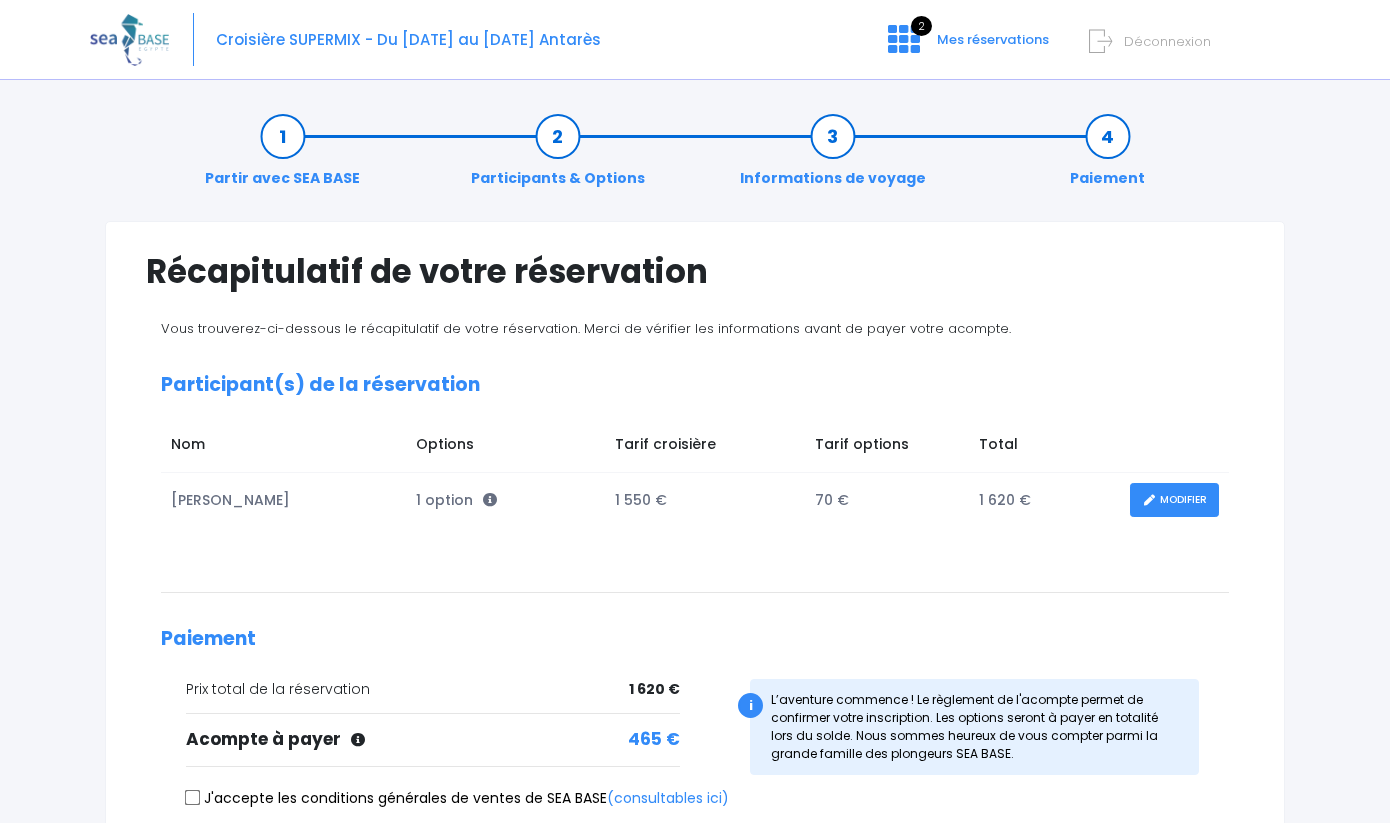 scroll, scrollTop: 0, scrollLeft: 0, axis: both 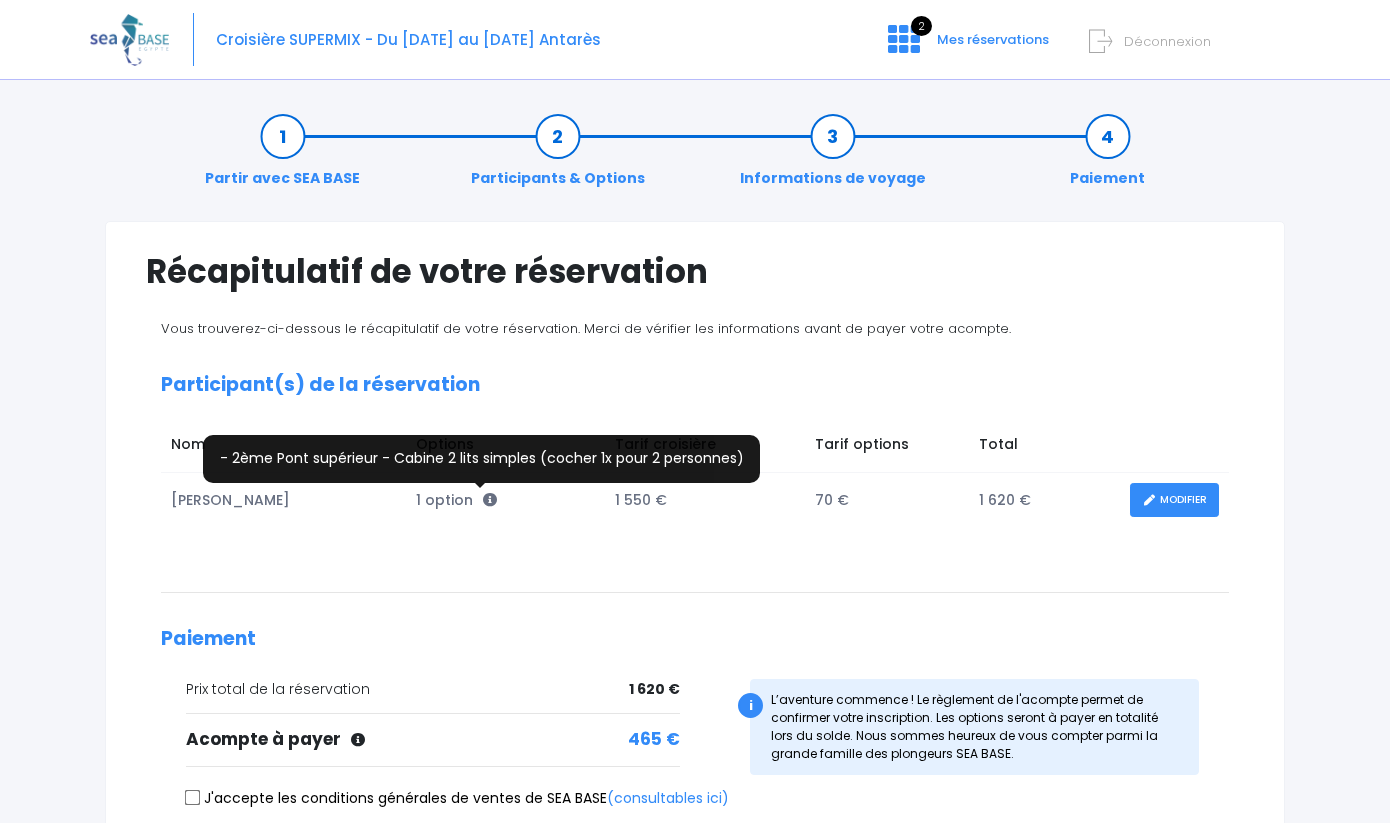 click at bounding box center [490, 500] 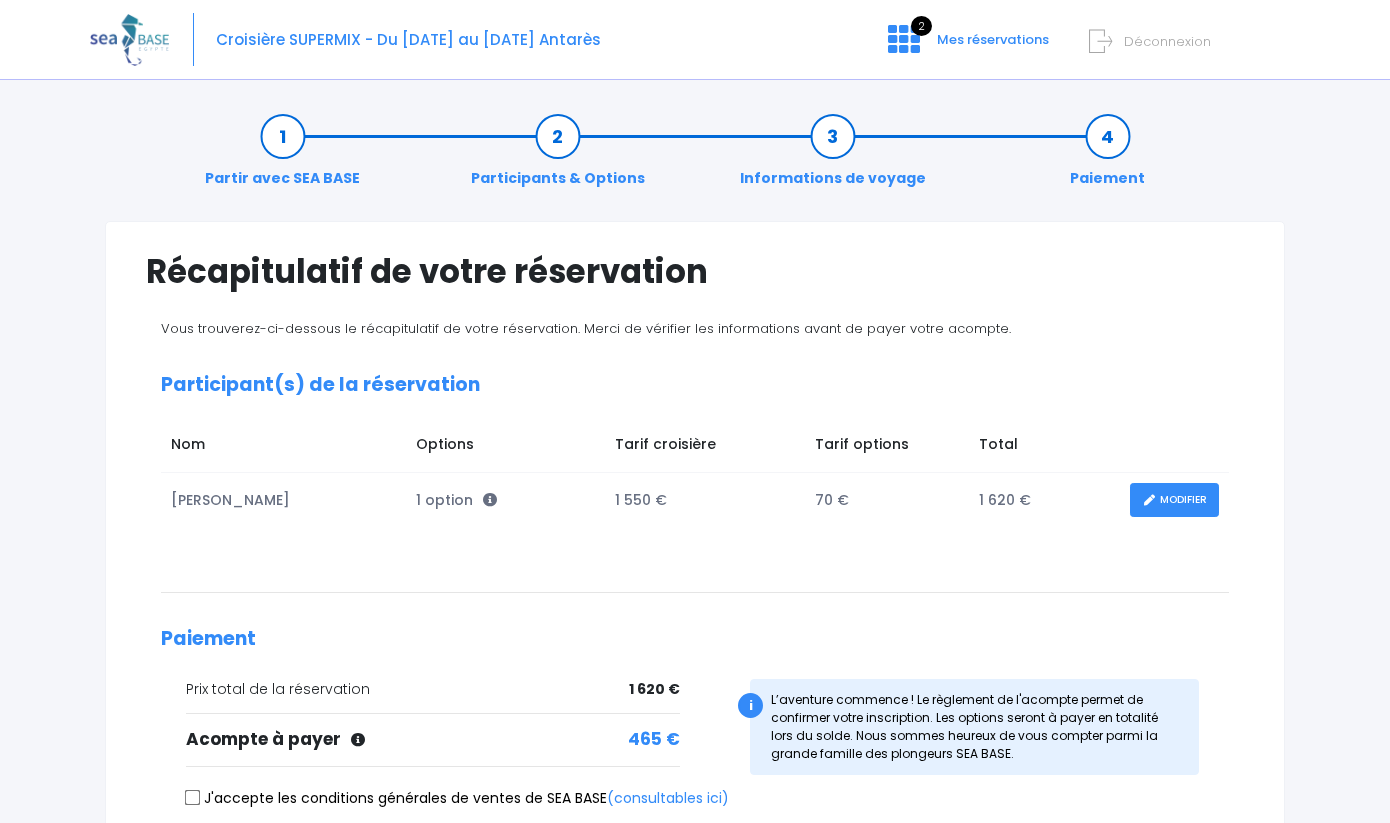 click on "Participants & Options" at bounding box center [558, 157] 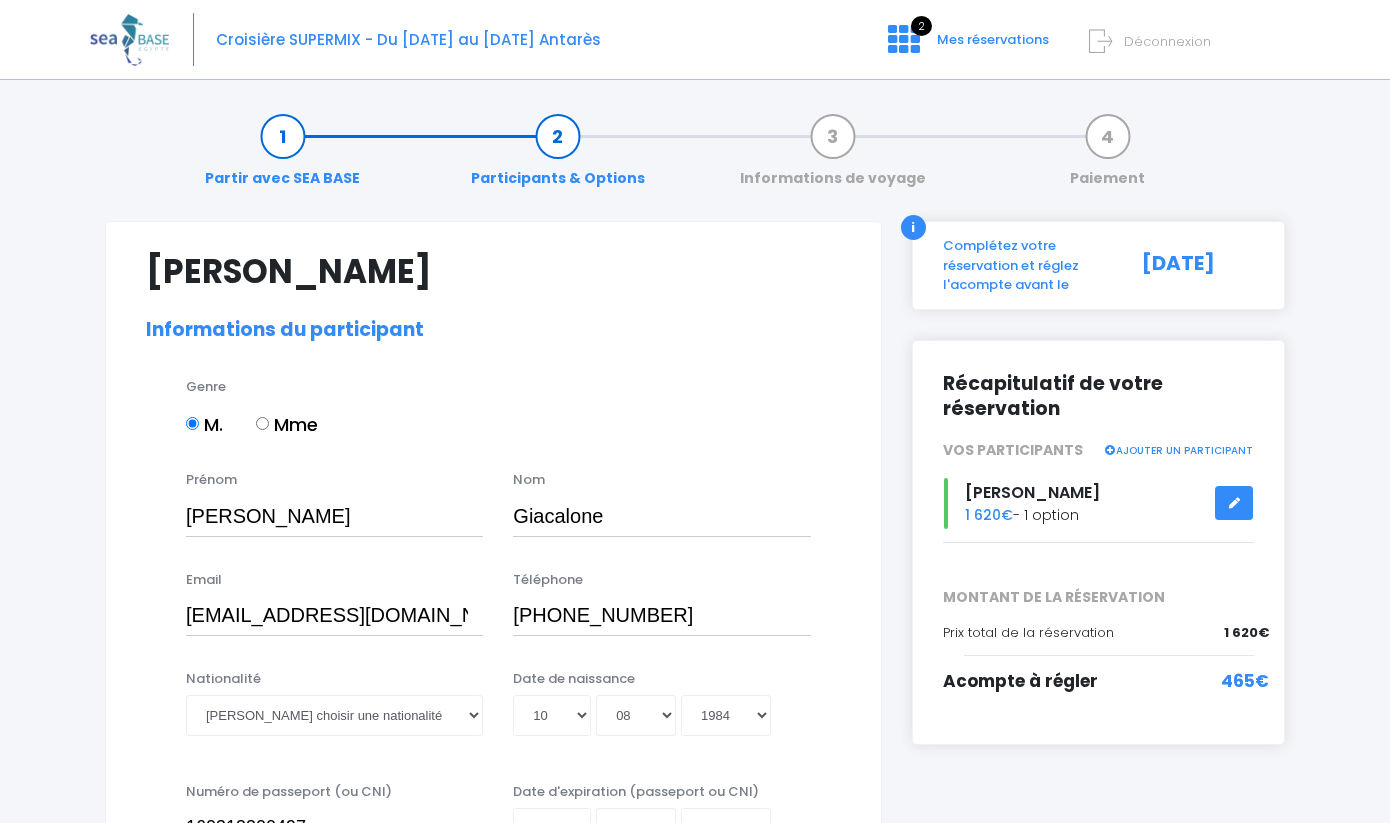 select on "N3" 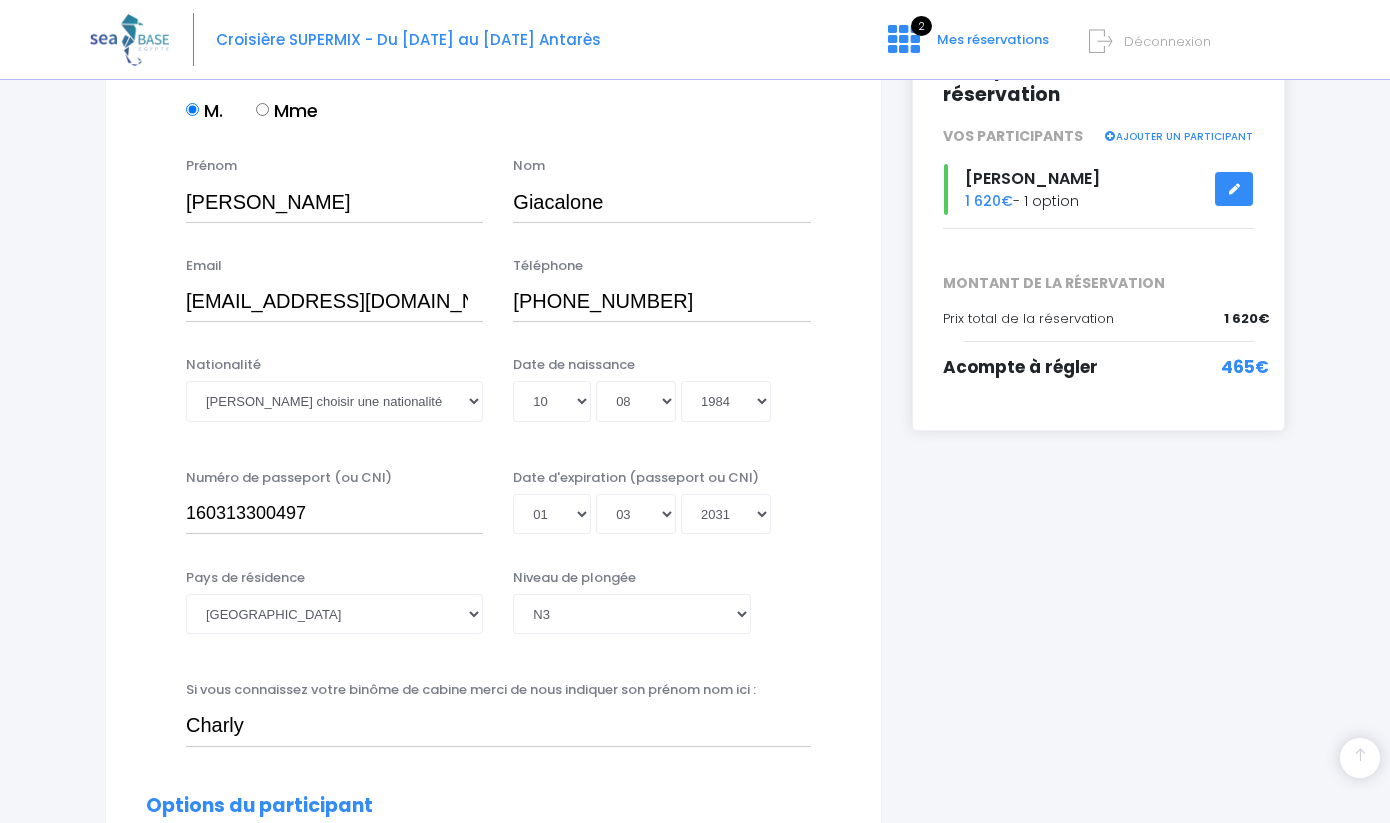 scroll, scrollTop: 314, scrollLeft: 0, axis: vertical 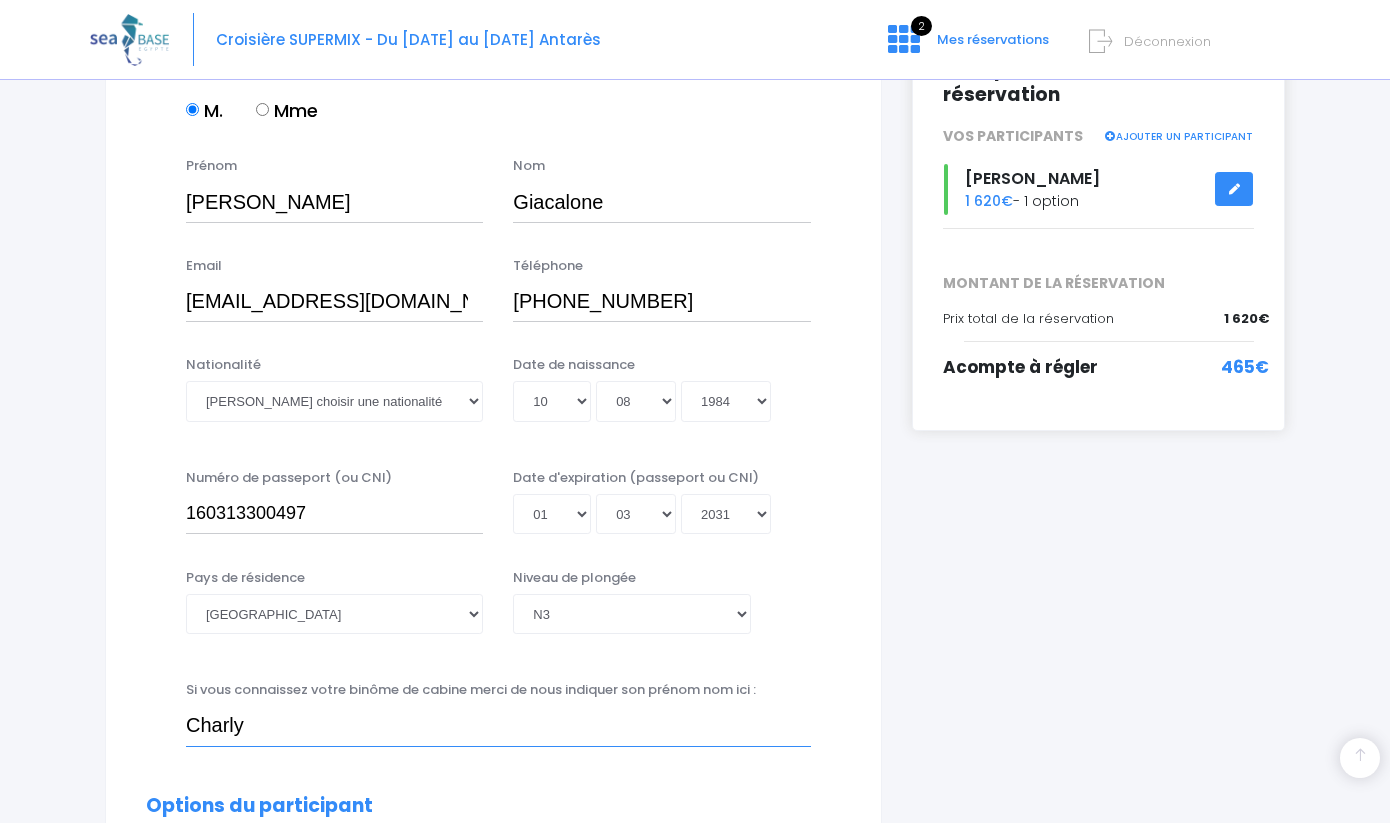 click on "Charly" at bounding box center [498, 726] 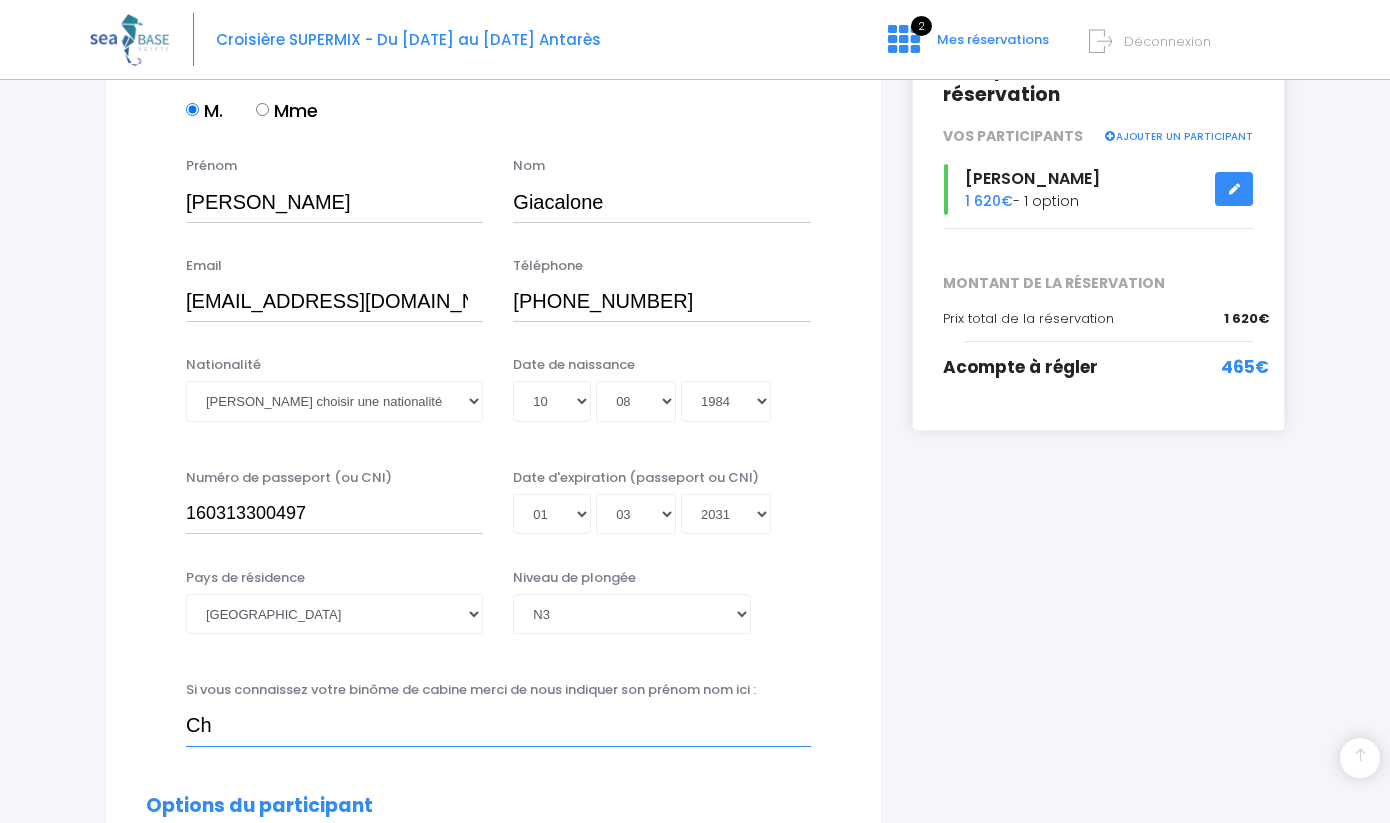 type on "C" 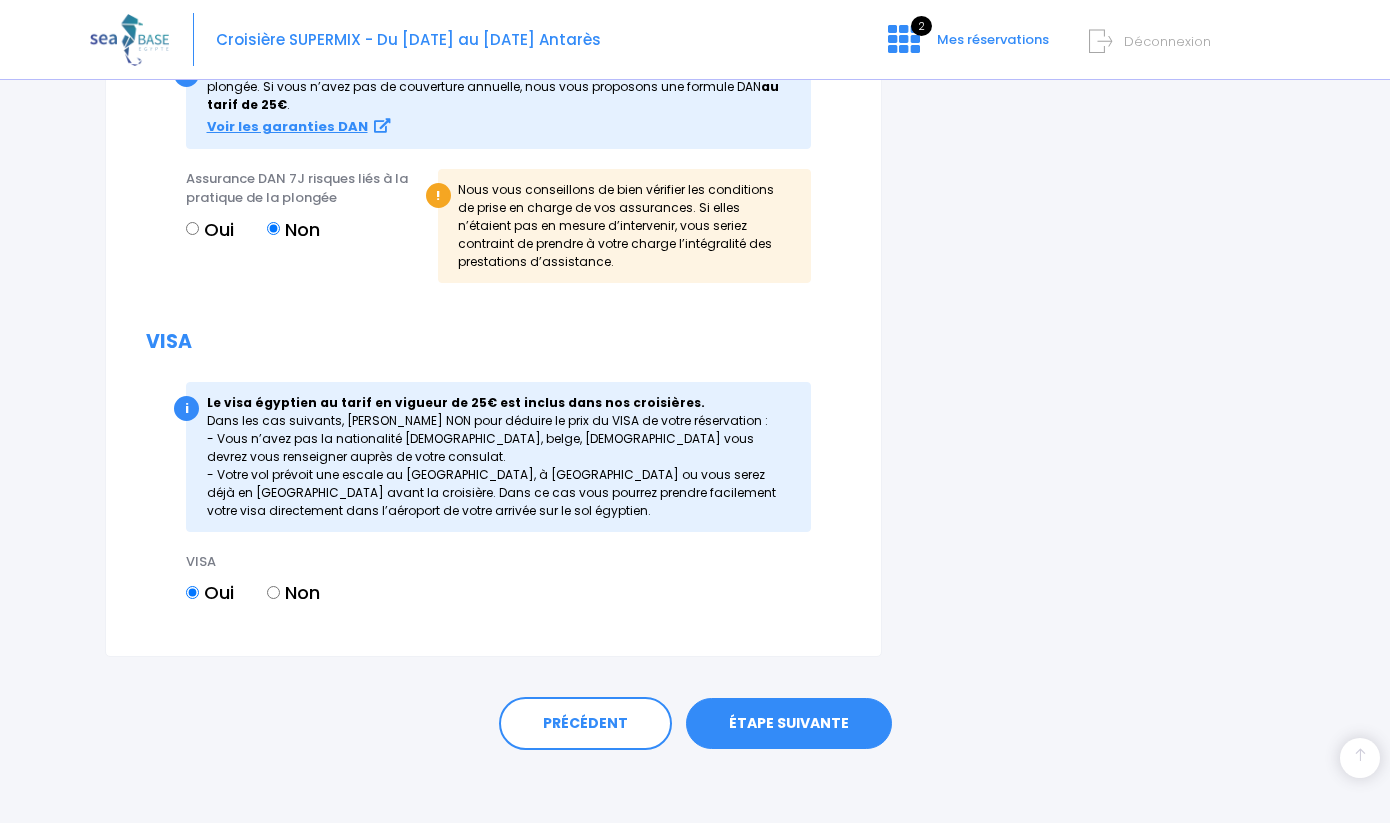 scroll, scrollTop: 2290, scrollLeft: 0, axis: vertical 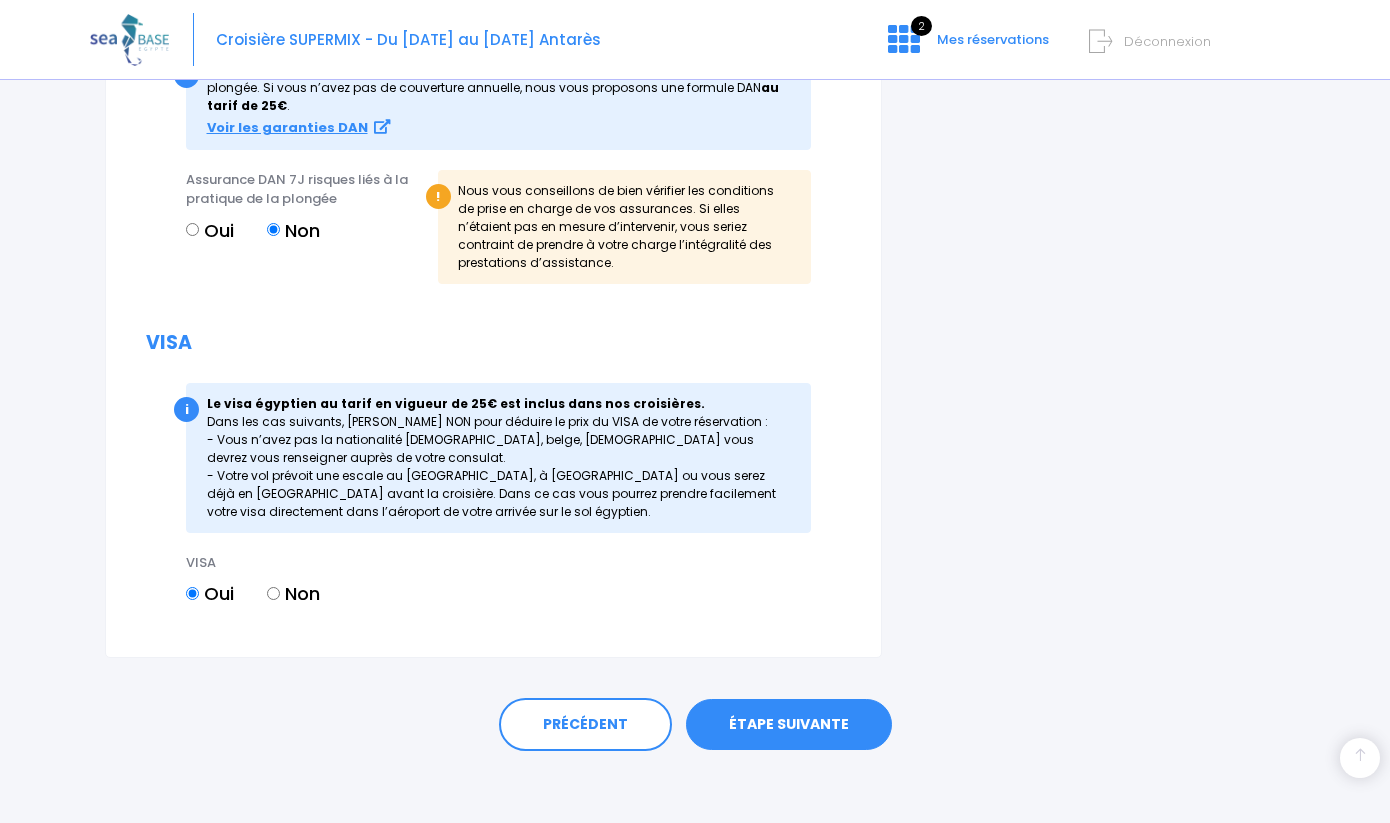 type 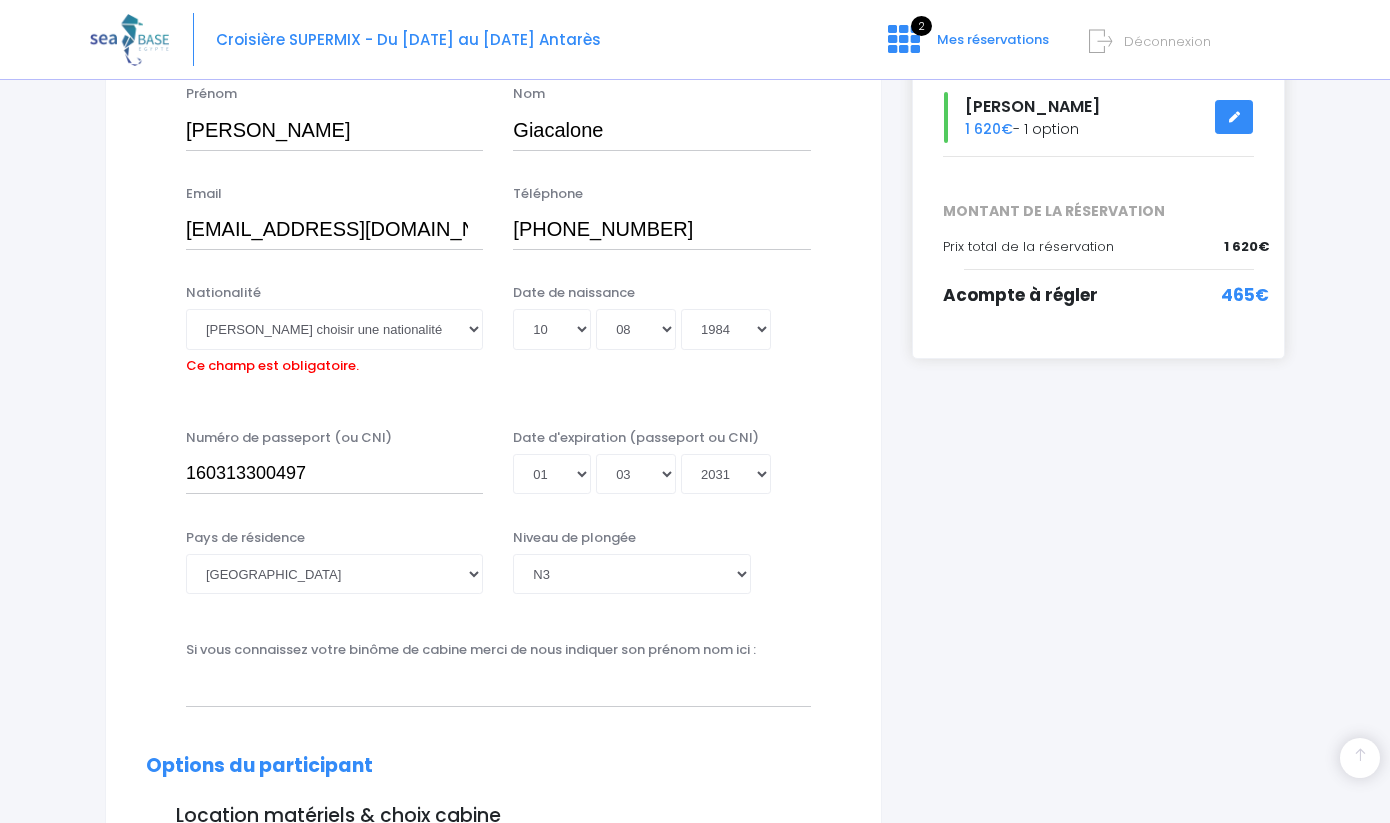 scroll, scrollTop: 385, scrollLeft: 0, axis: vertical 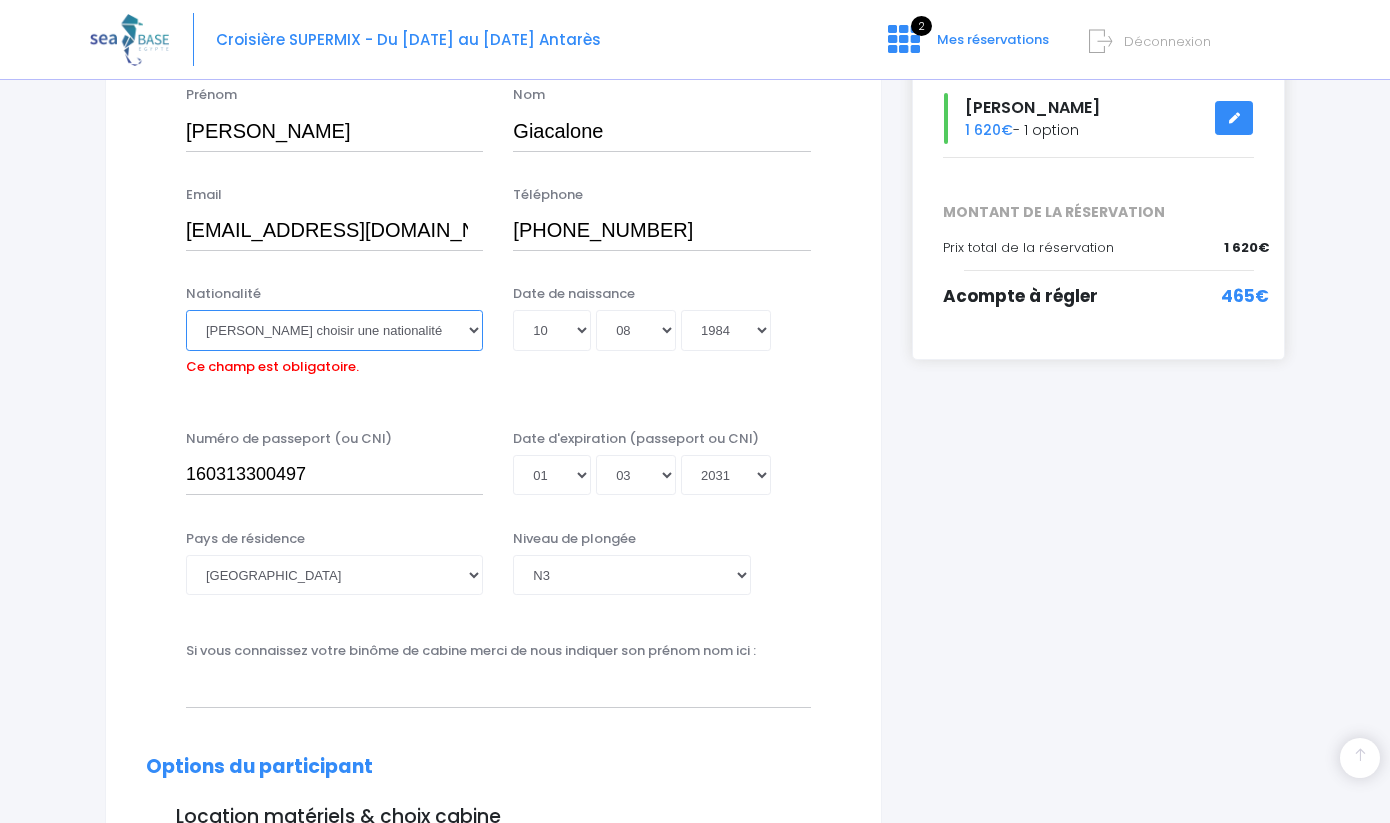drag, startPoint x: 442, startPoint y: 343, endPoint x: 476, endPoint y: 342, distance: 34.0147 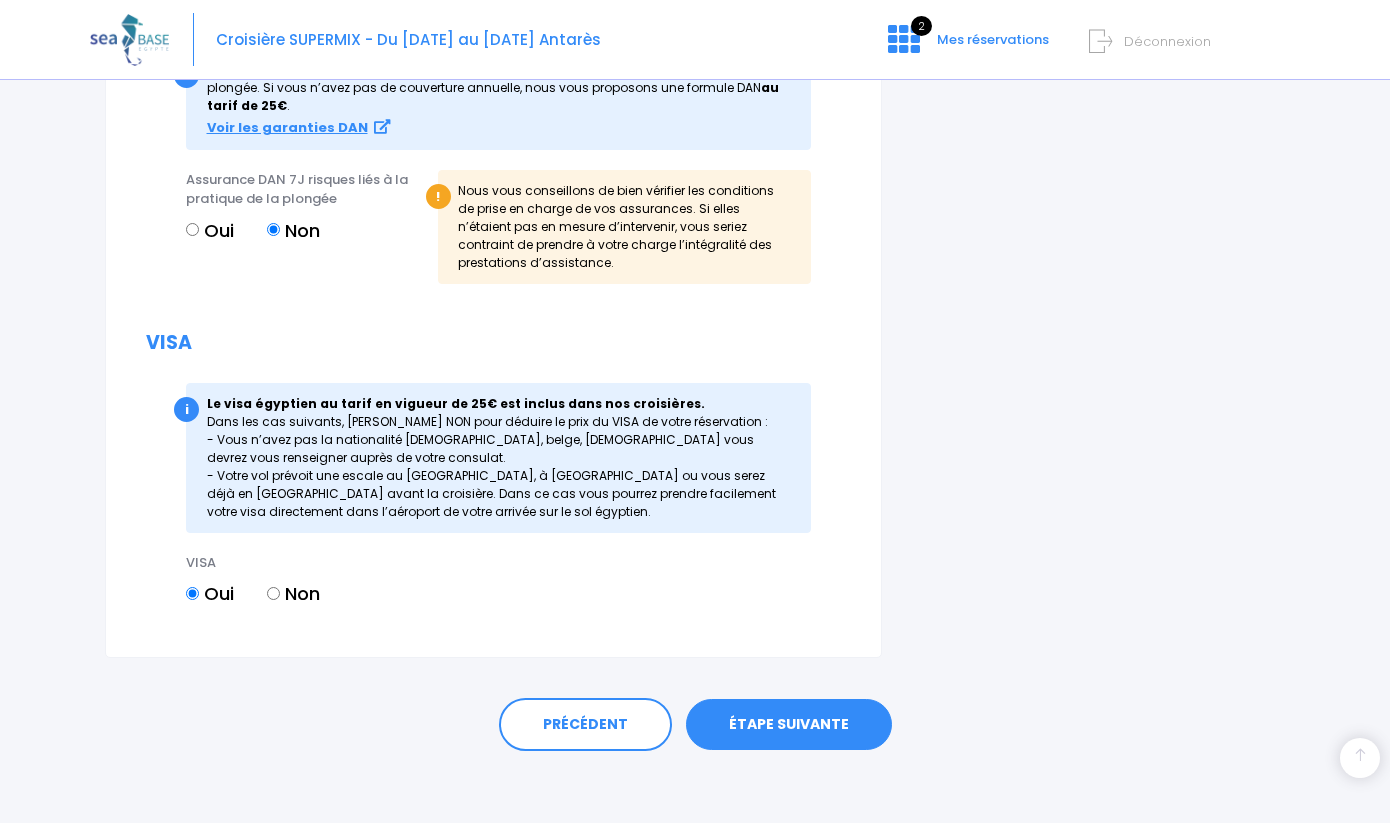 scroll, scrollTop: 2290, scrollLeft: 0, axis: vertical 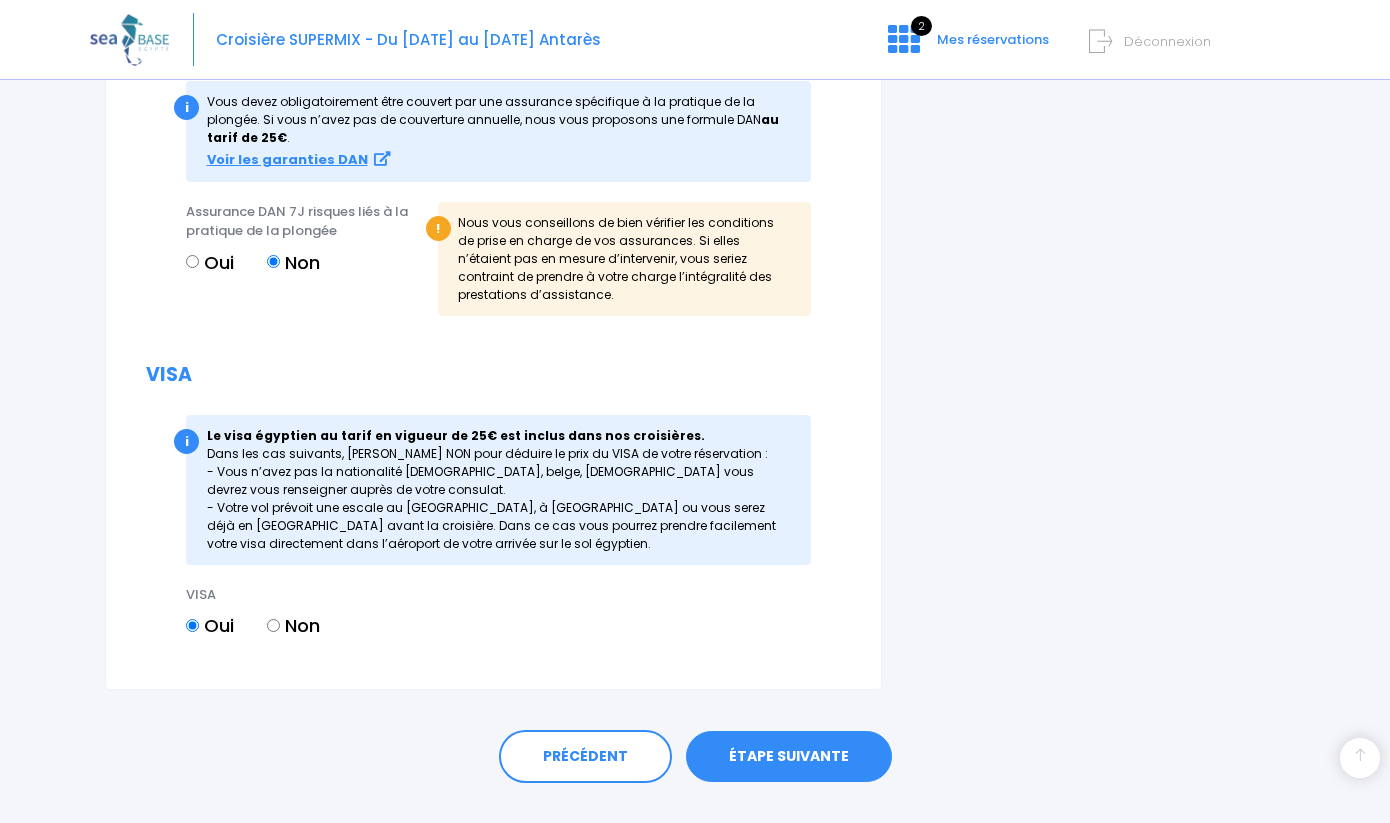 click on "ÉTAPE SUIVANTE" at bounding box center (789, 757) 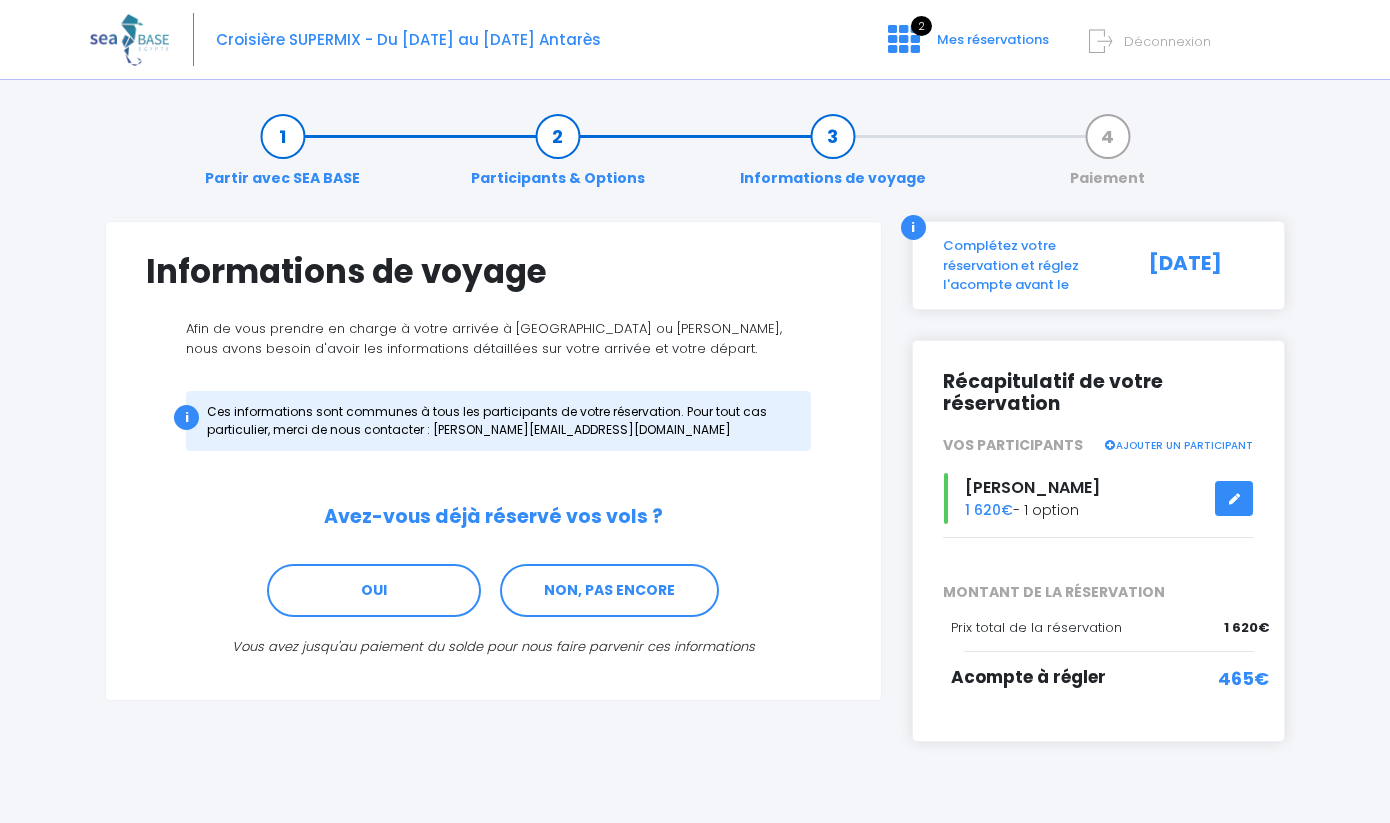 scroll, scrollTop: 0, scrollLeft: 0, axis: both 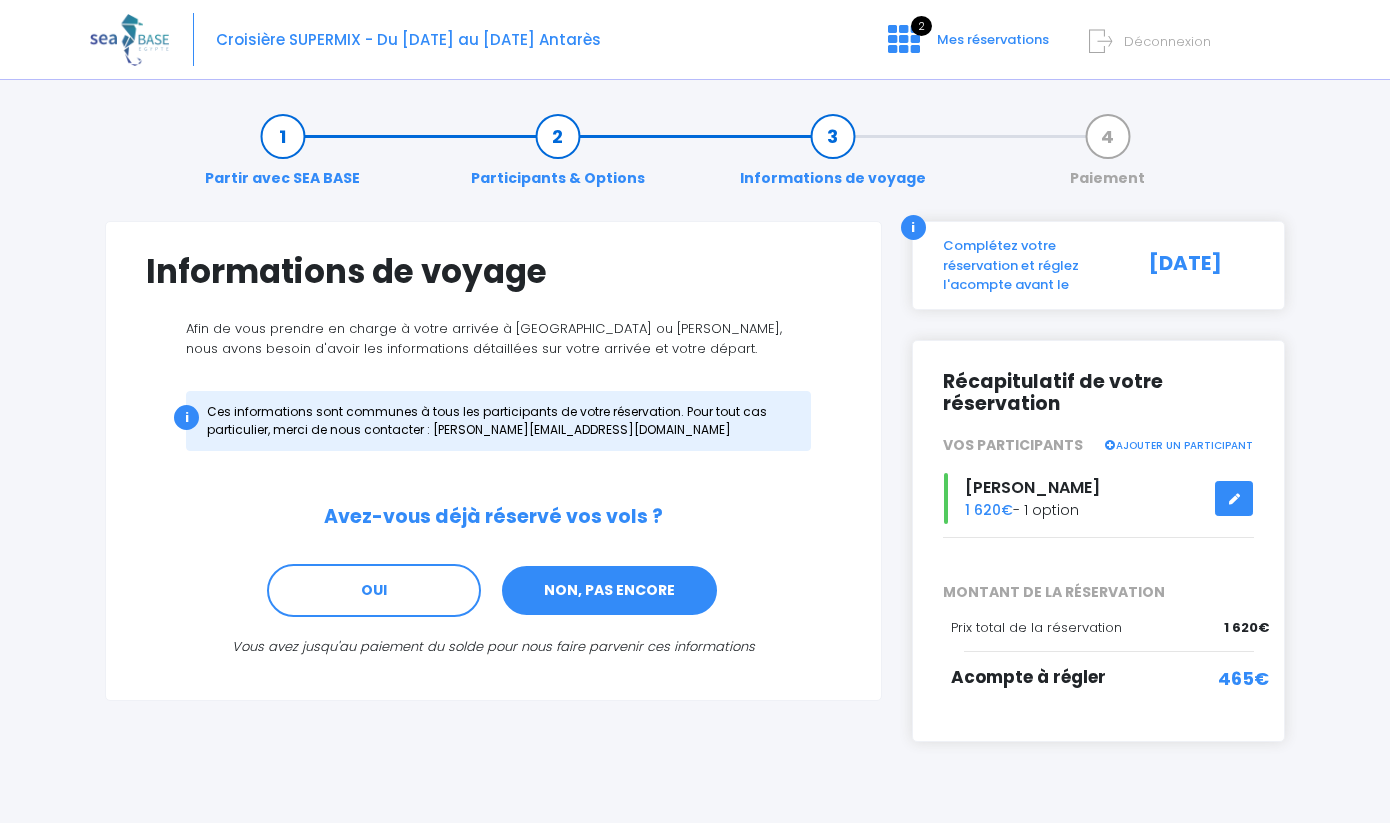 click on "NON, PAS ENCORE" at bounding box center (609, 591) 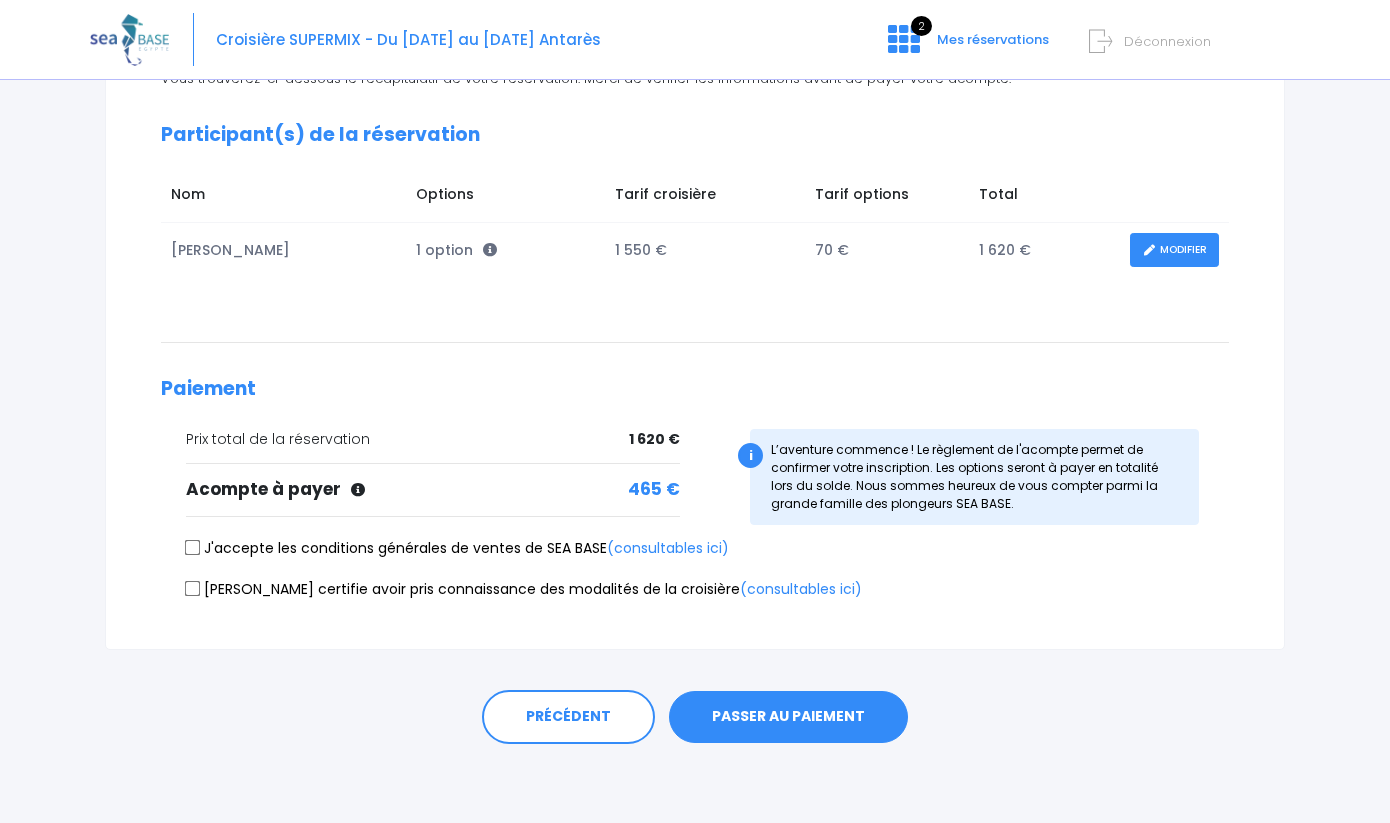 scroll, scrollTop: 249, scrollLeft: 0, axis: vertical 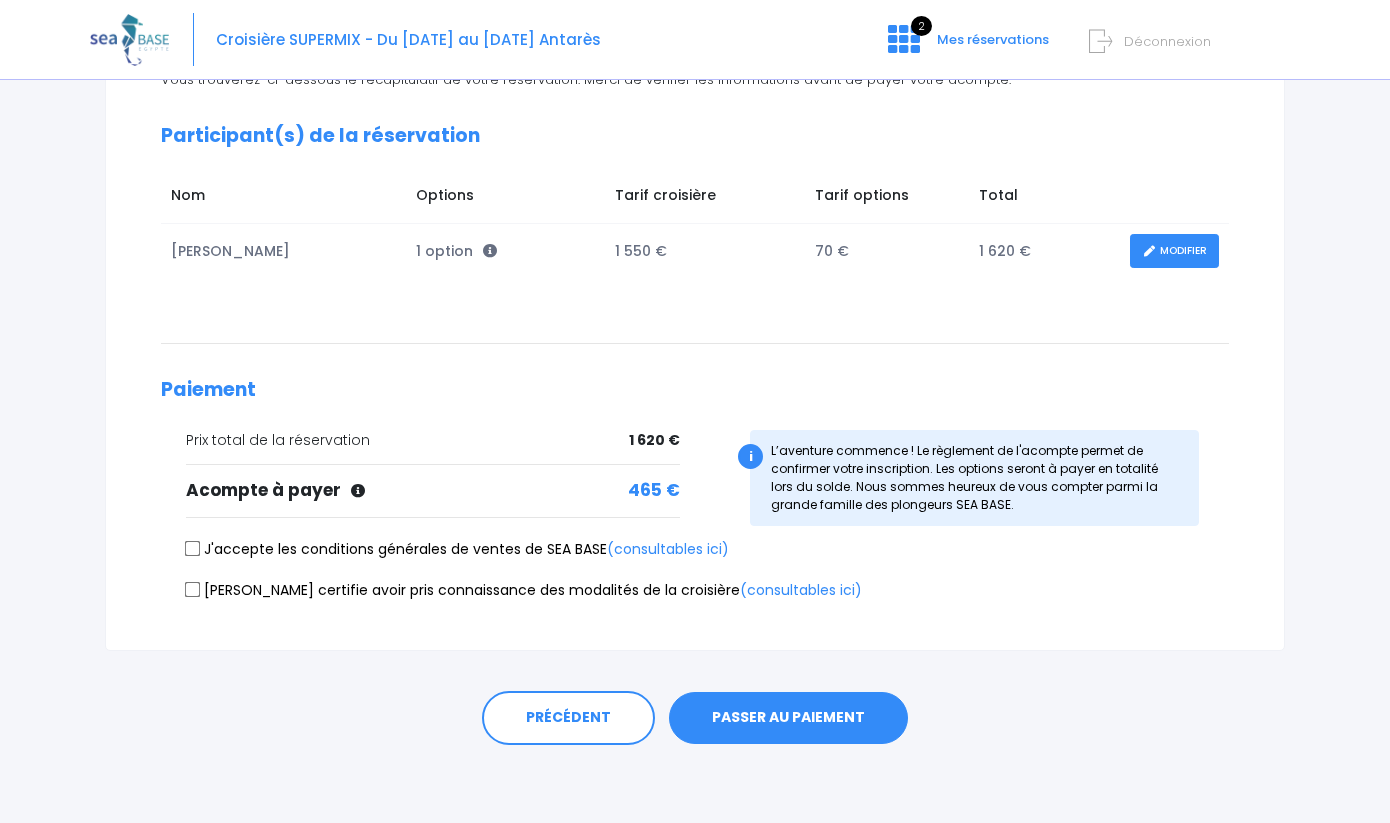 click on "J'accepte les conditions générales de ventes de SEA BASE  (consultables ici)" at bounding box center [457, 549] 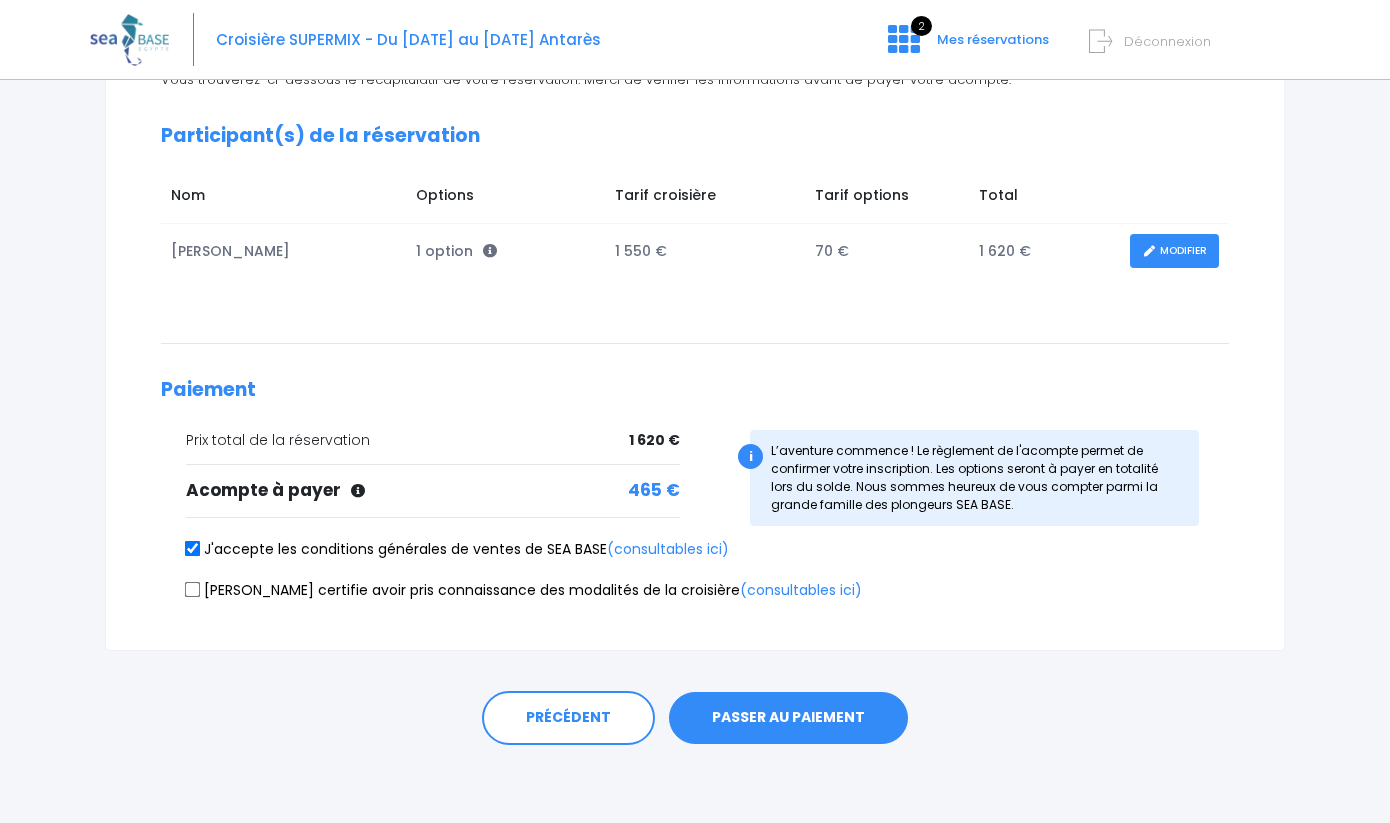 click on "J'accepte les conditions générales de ventes de SEA BASE  (consultables ici)
Je certifie avoir pris connaissance des modalités de la croisière  (consultables ici)" at bounding box center (695, 573) 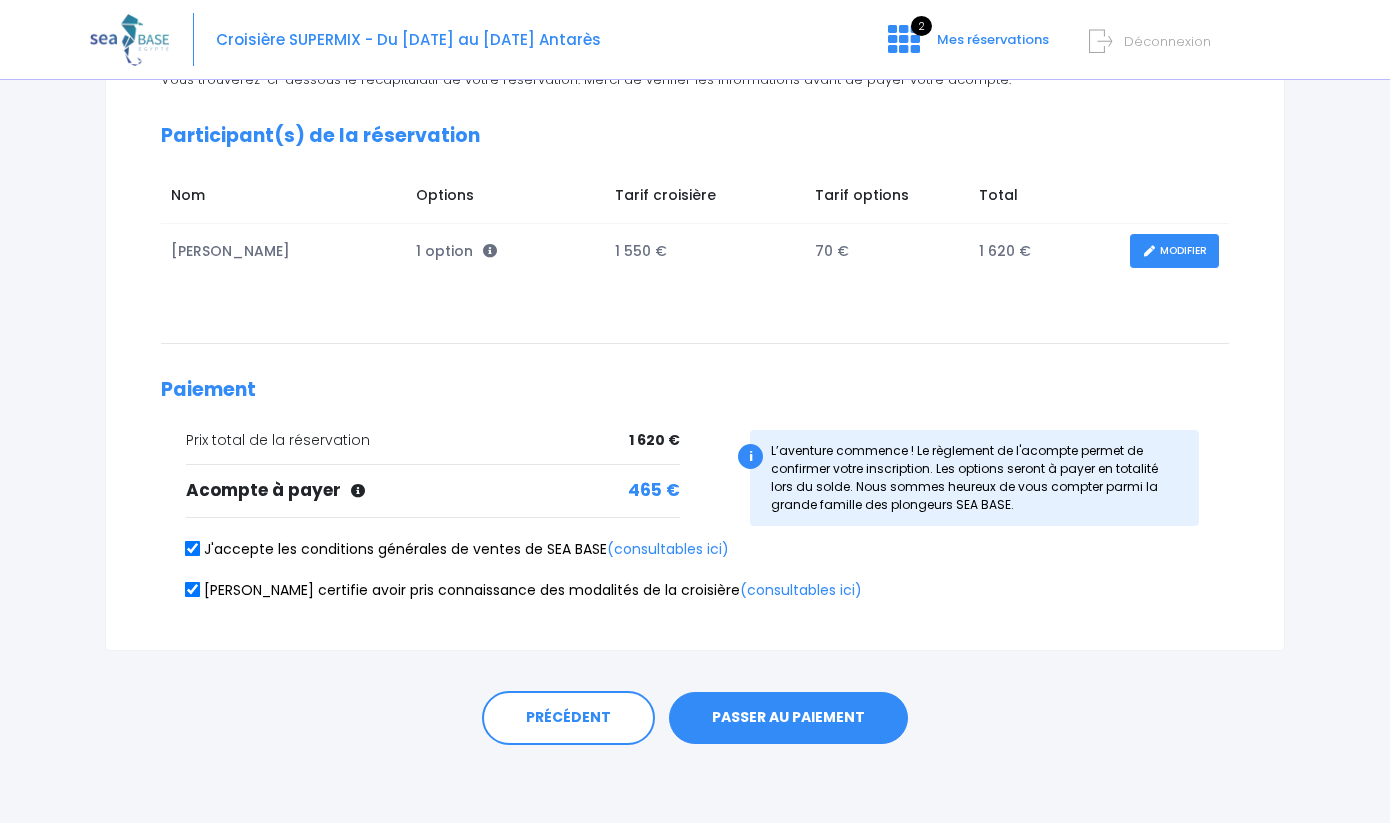 click on "PASSER AU PAIEMENT" at bounding box center (788, 718) 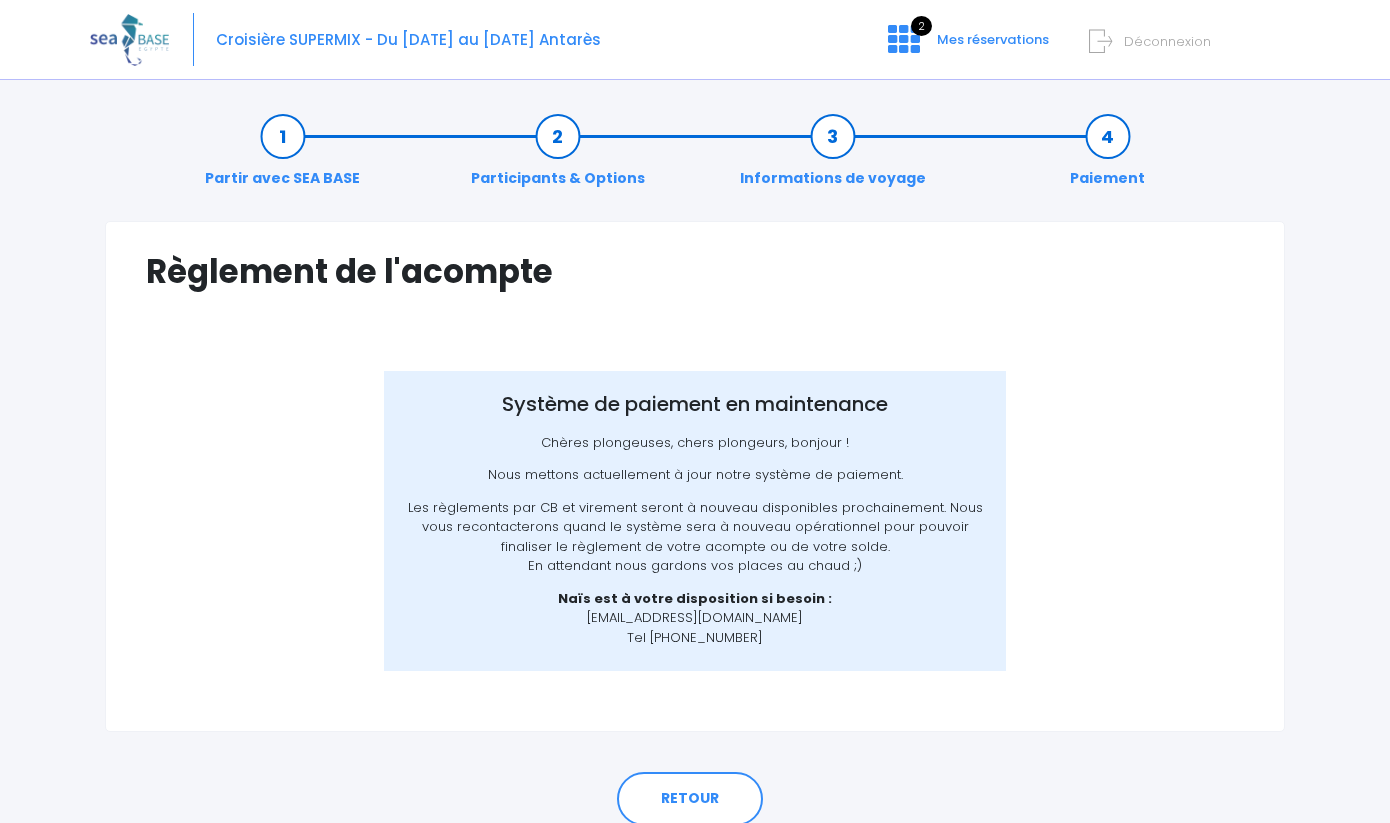 scroll, scrollTop: 0, scrollLeft: 0, axis: both 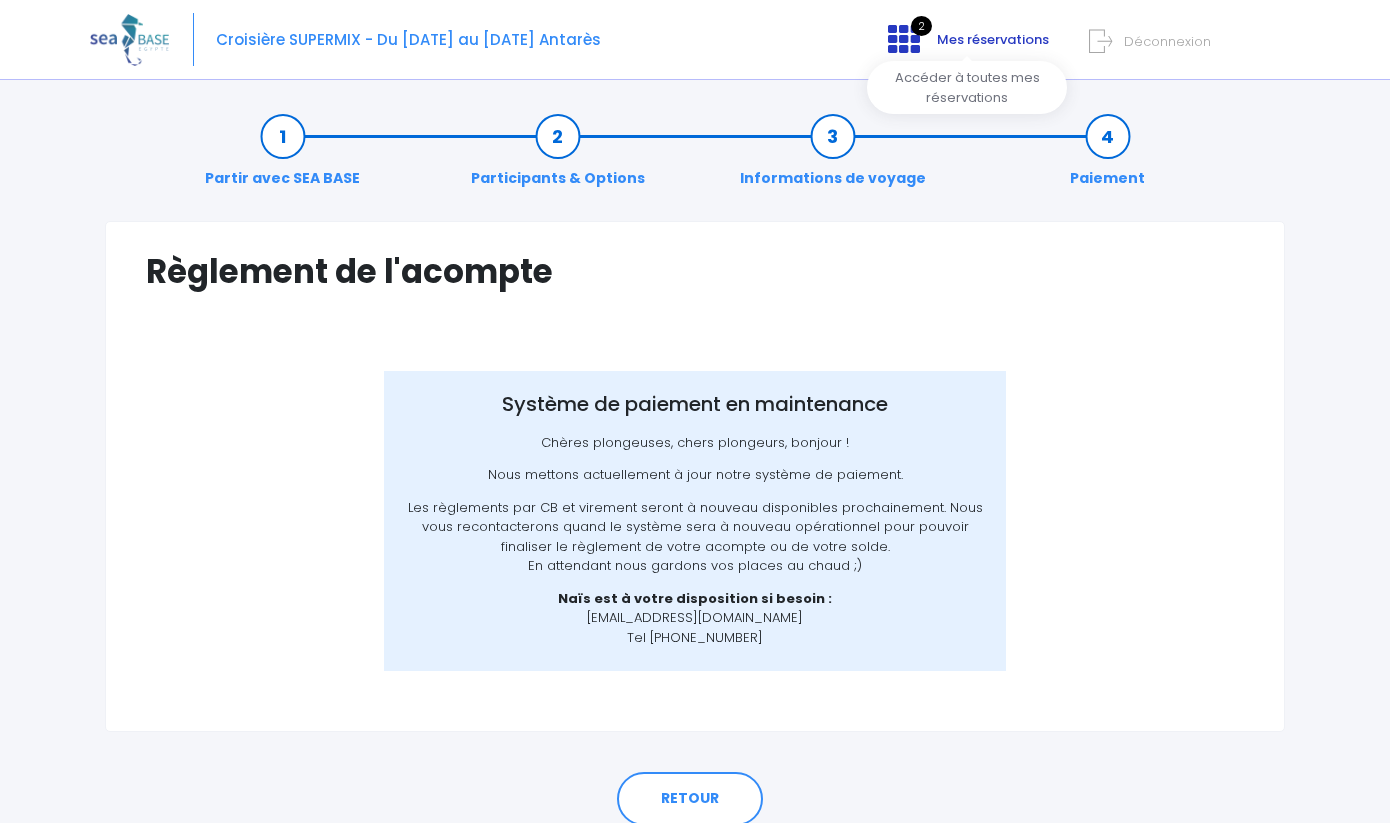 click on "Mes réservations" at bounding box center [993, 39] 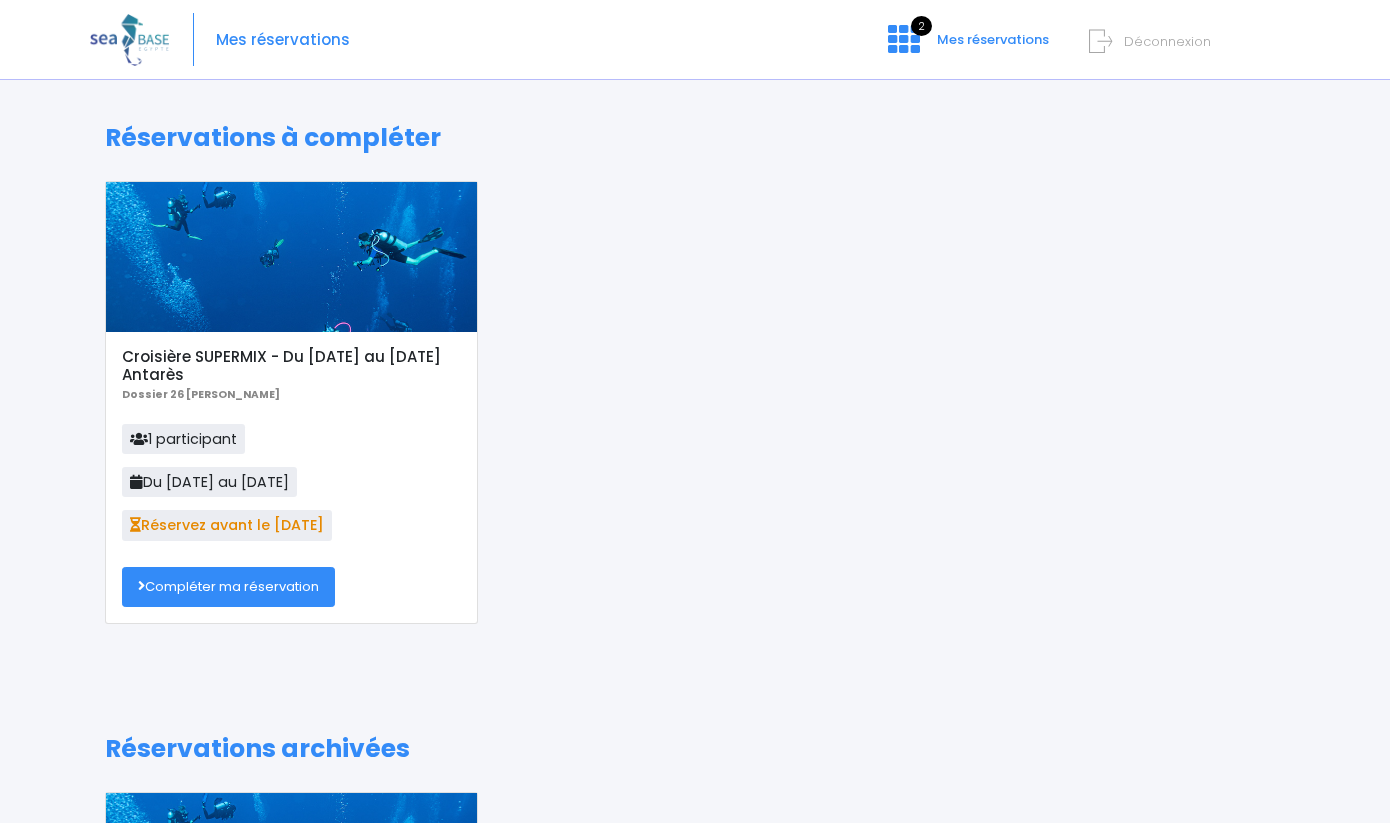 scroll, scrollTop: 0, scrollLeft: 0, axis: both 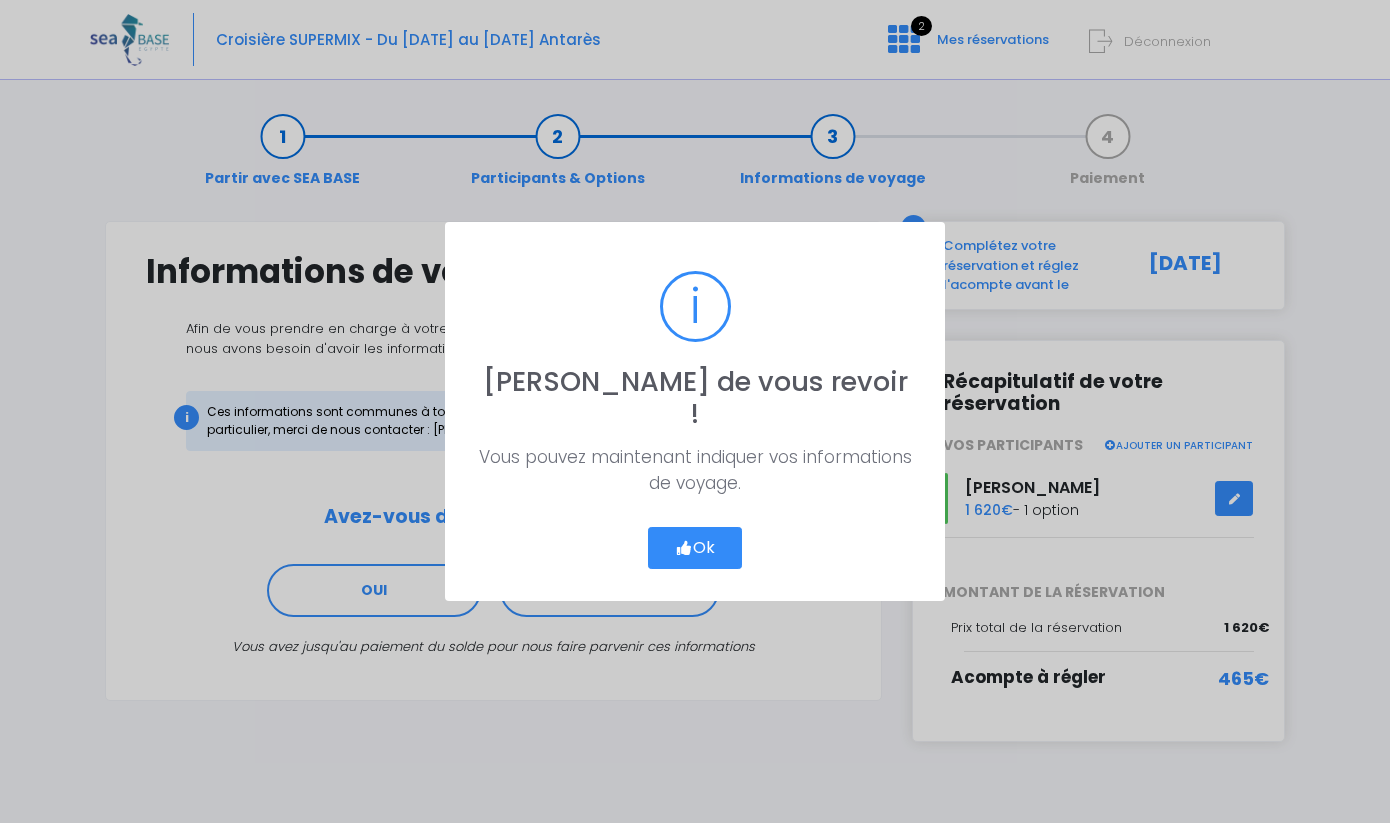 click on "? ! i     [PERSON_NAME] de vous revoir ! × Vous pouvez maintenant indiquer vos informations de voyage.  Ok Cancel" at bounding box center [695, 411] 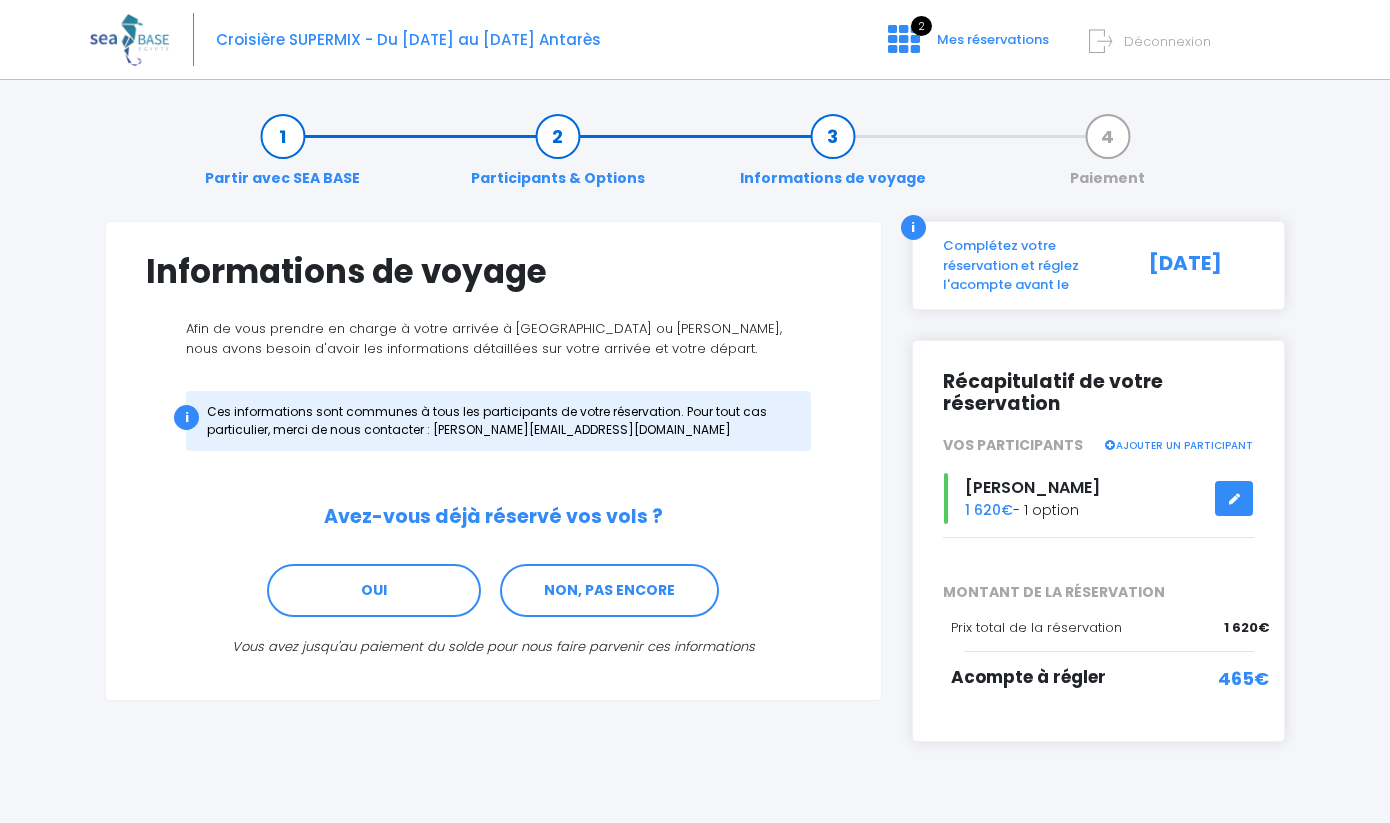 click on "Participants & Options" at bounding box center (558, 157) 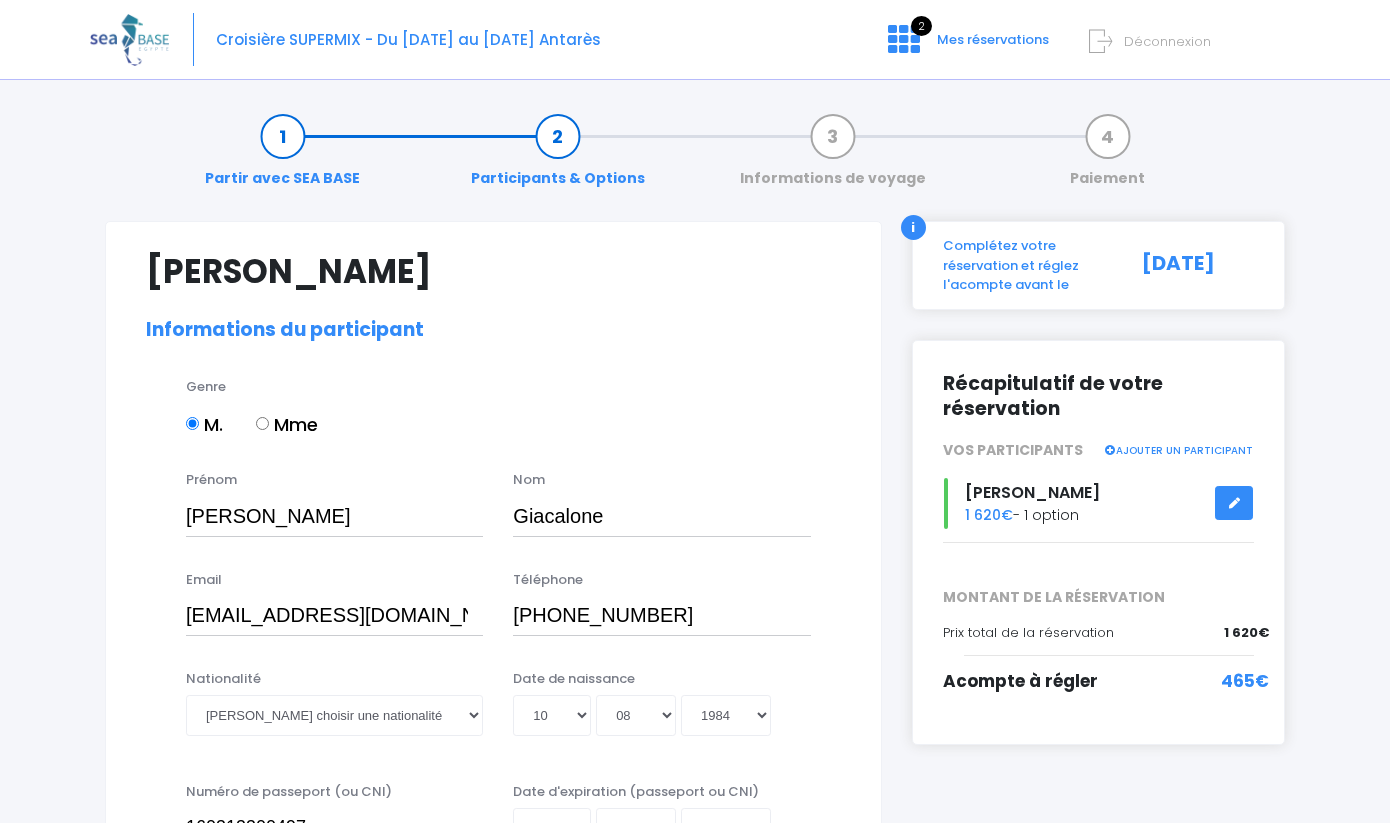 select on "N3" 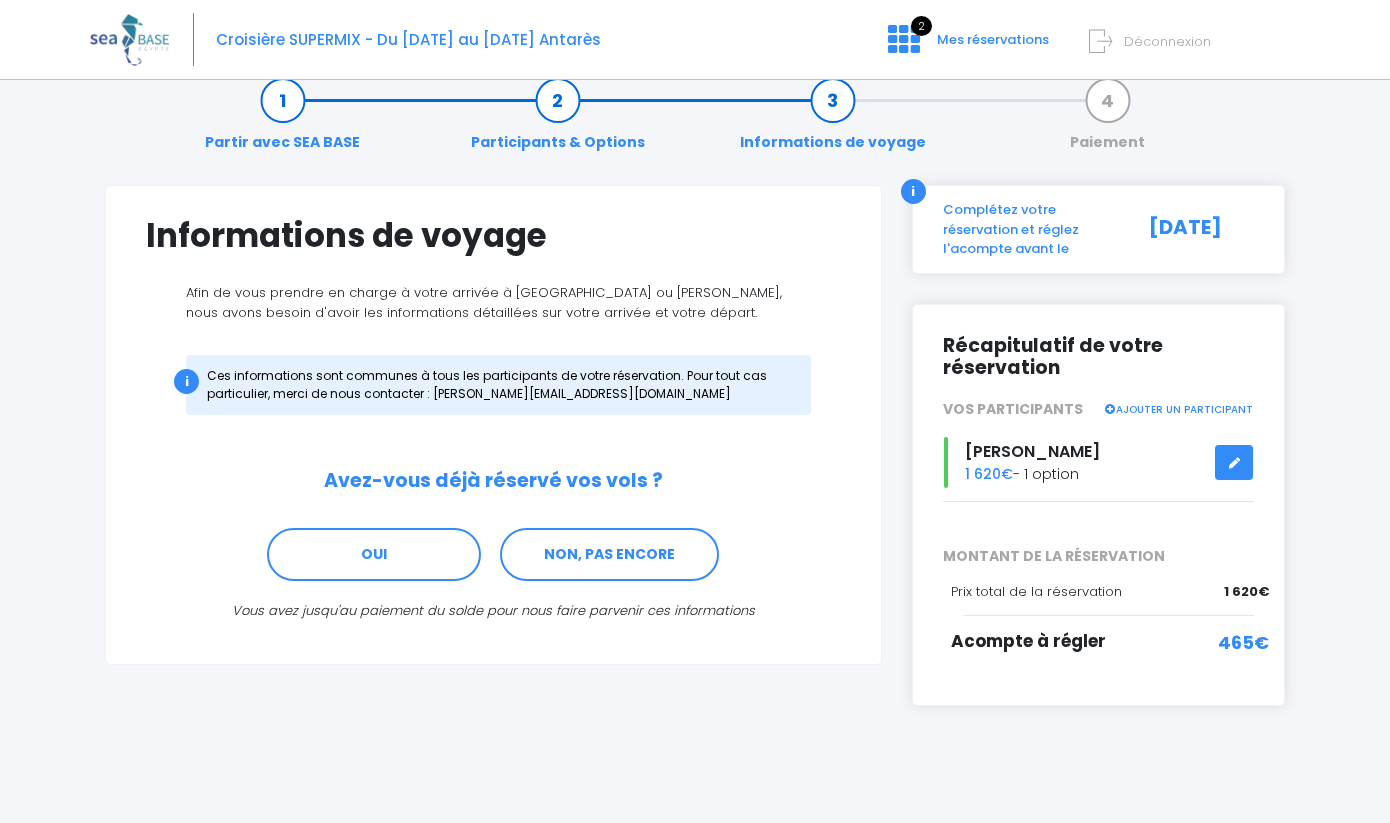 scroll, scrollTop: 35, scrollLeft: 0, axis: vertical 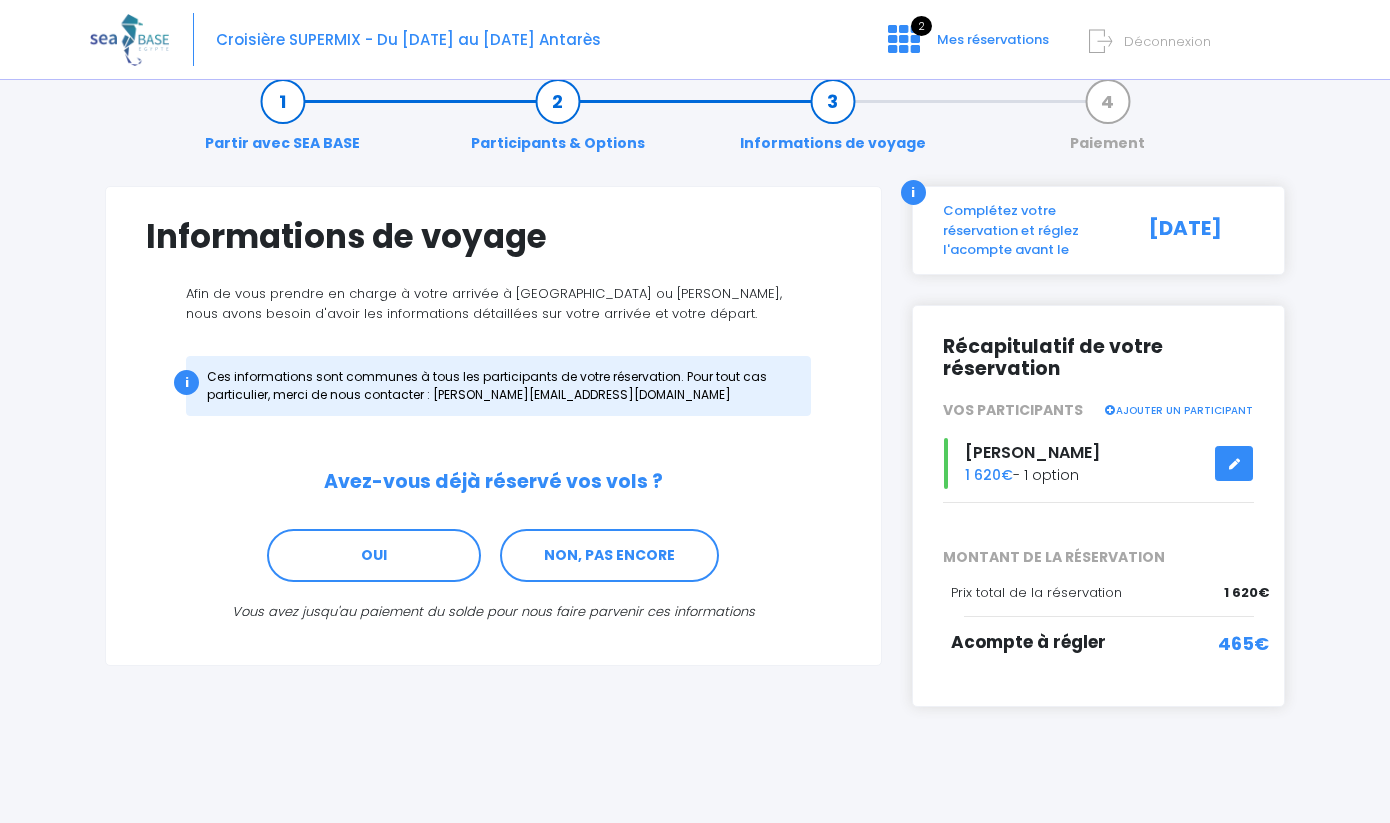 click on "Participants & Options" at bounding box center (558, 122) 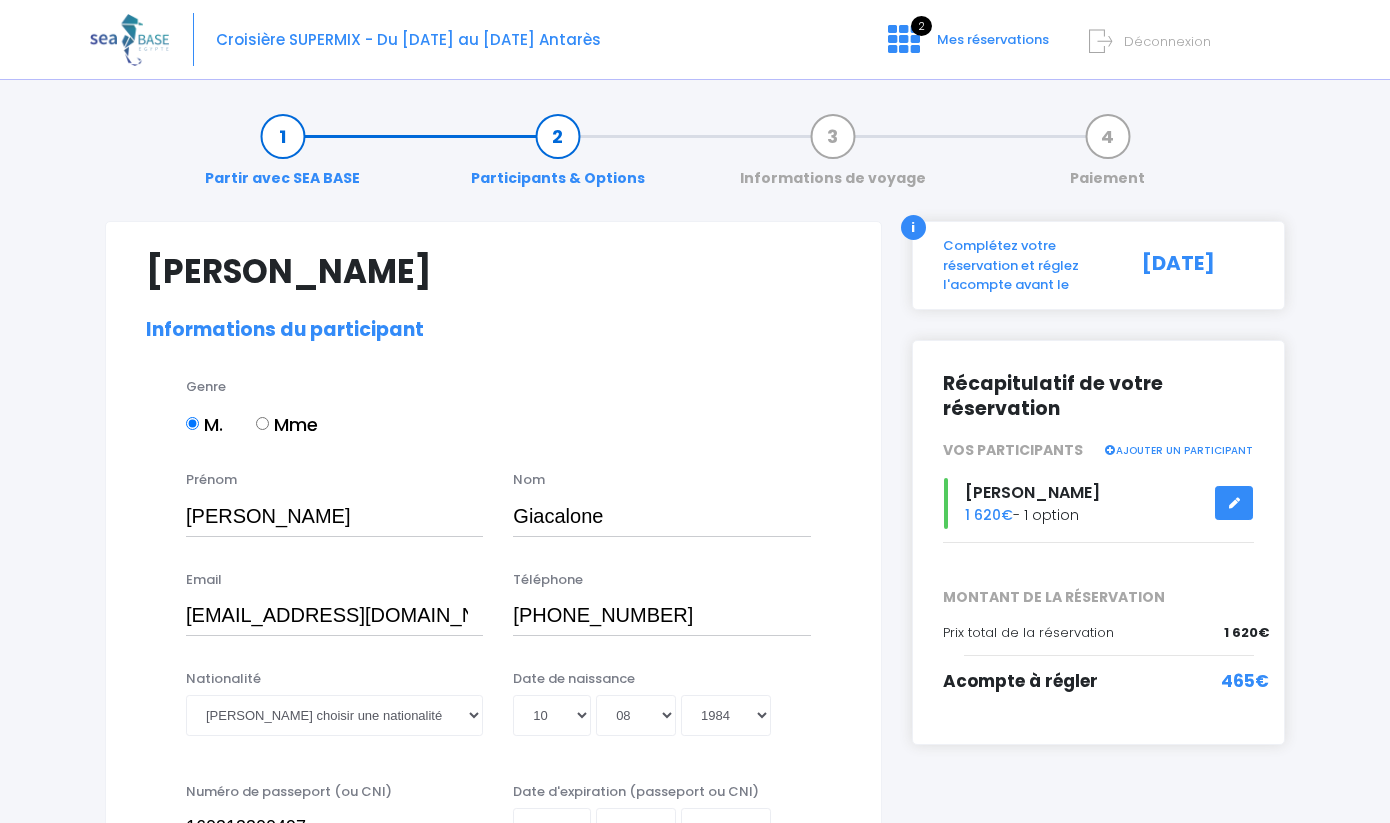 select on "N3" 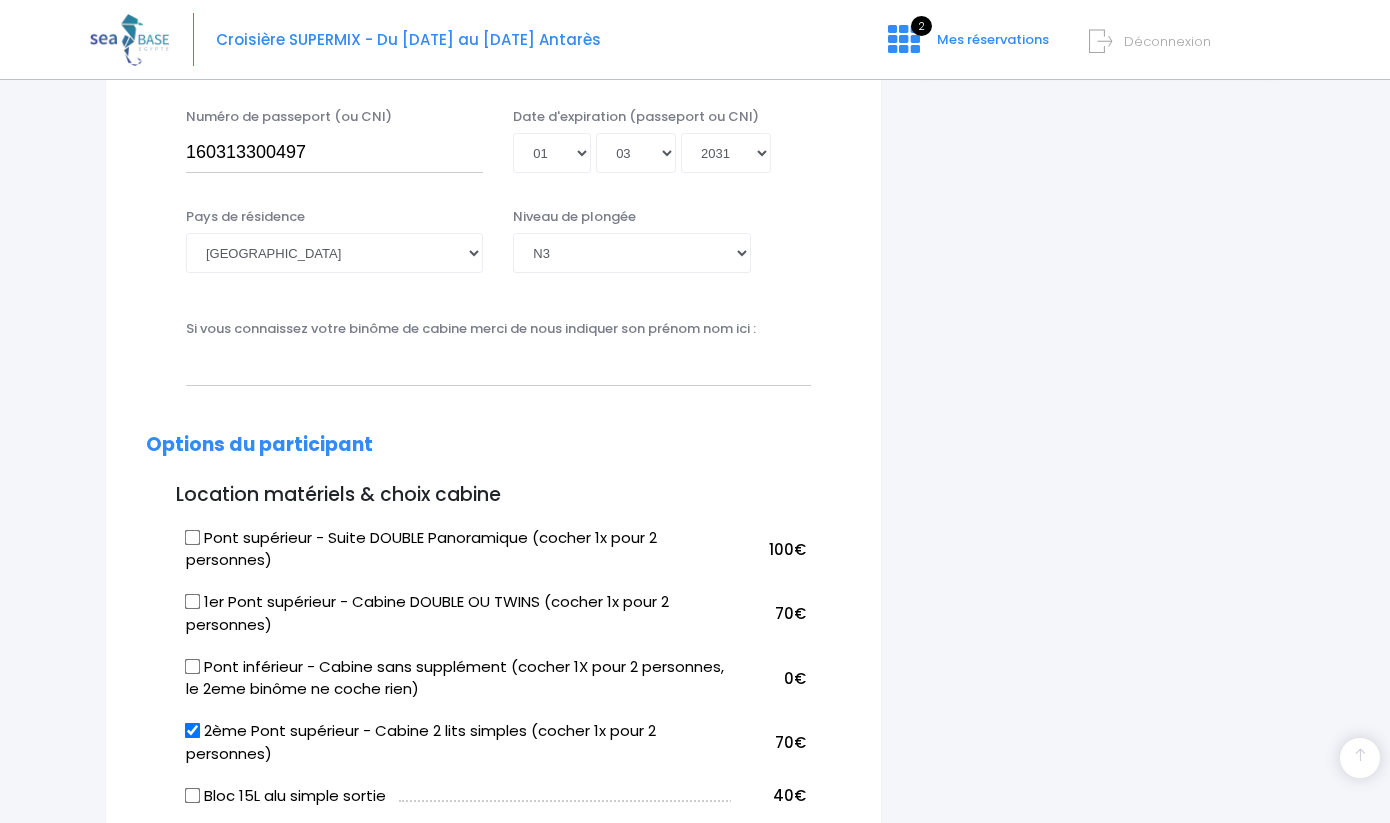 scroll, scrollTop: 642, scrollLeft: 0, axis: vertical 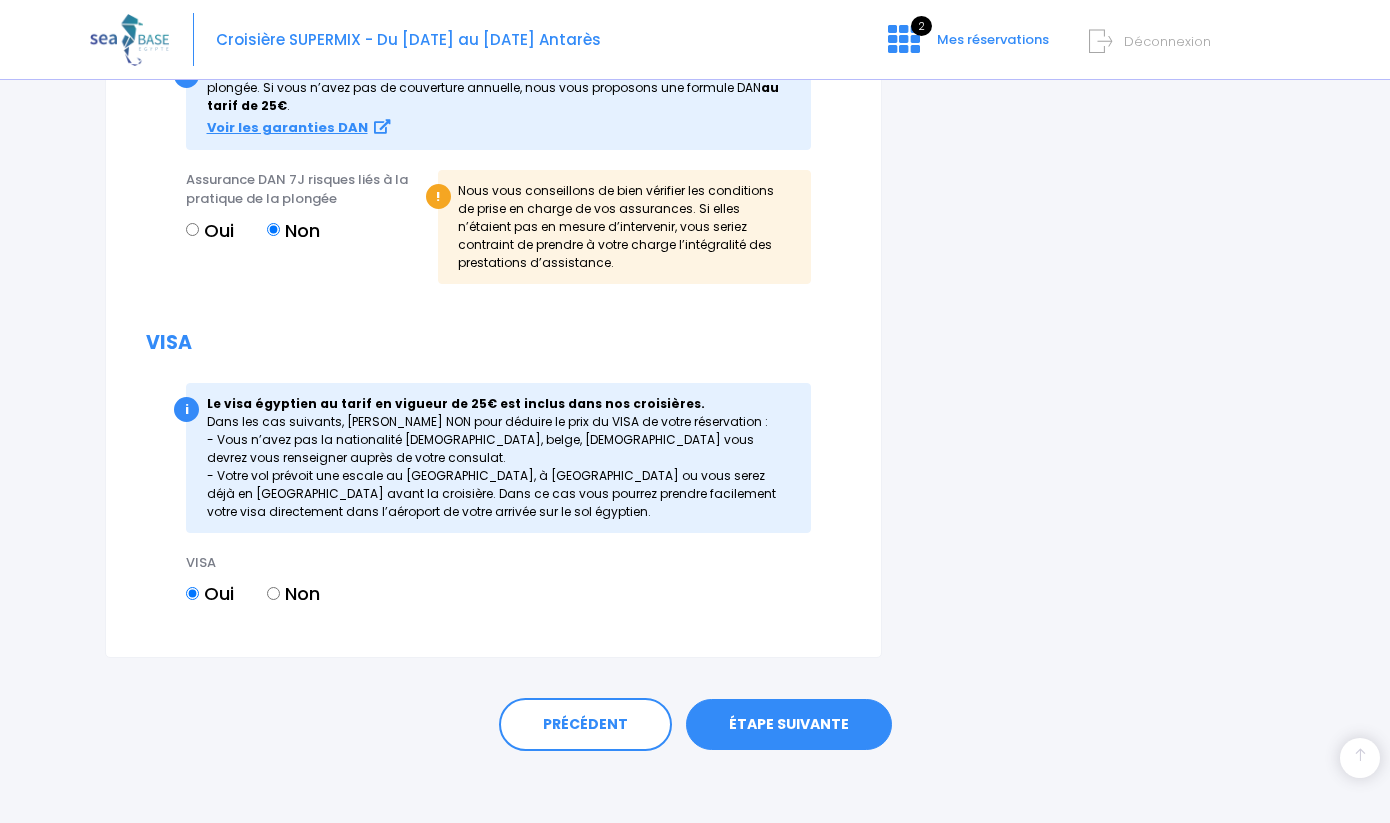 type on "Charly" 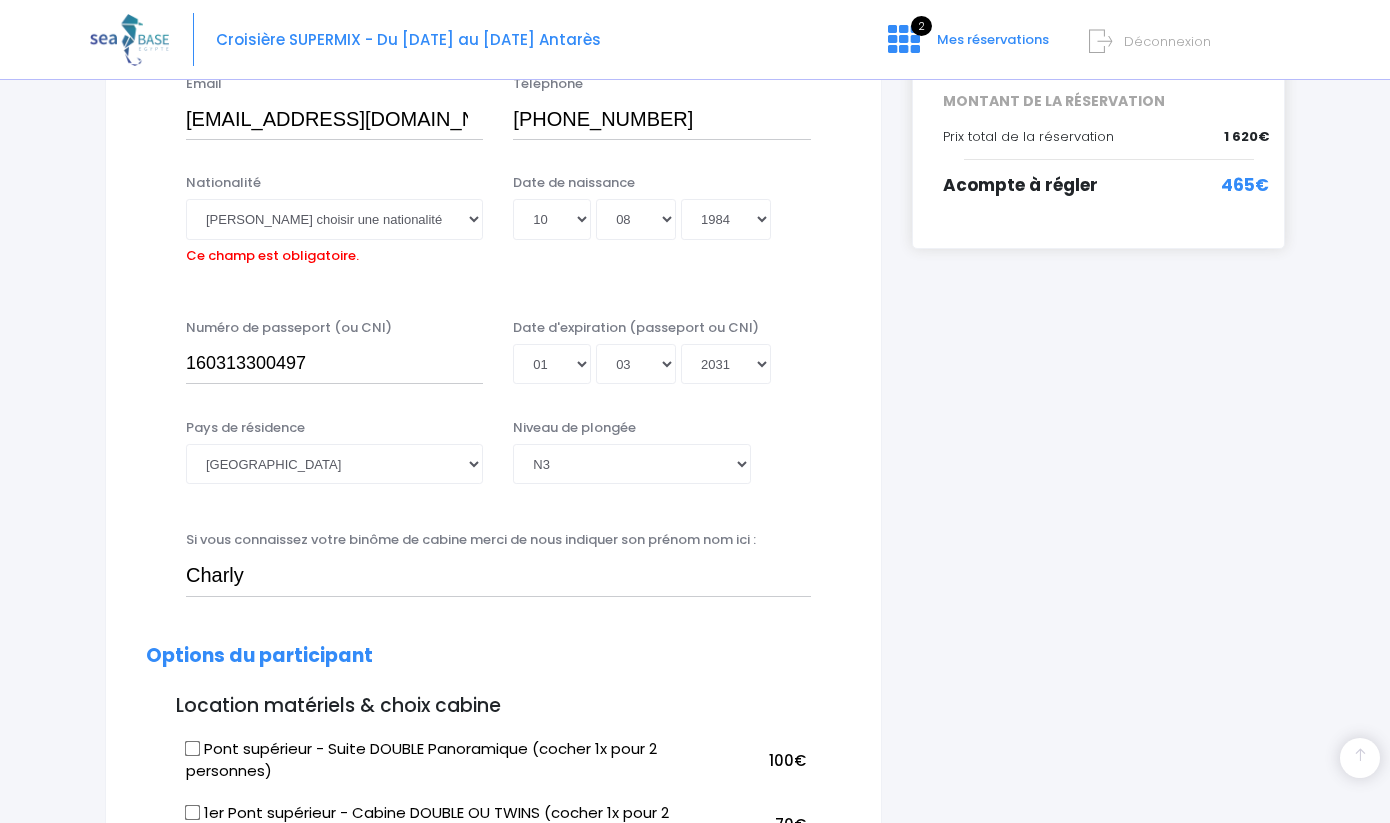 scroll, scrollTop: 495, scrollLeft: 0, axis: vertical 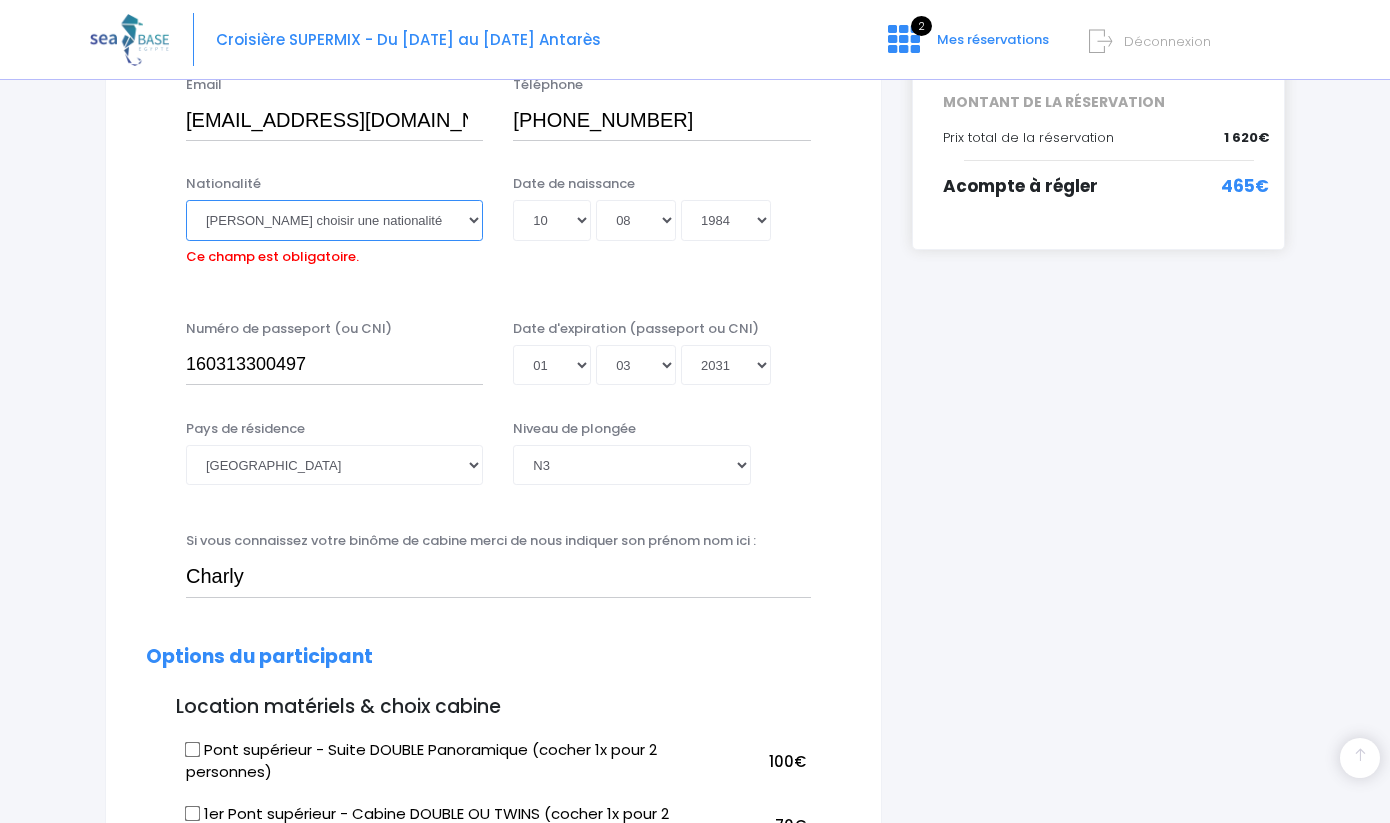 select on "Française" 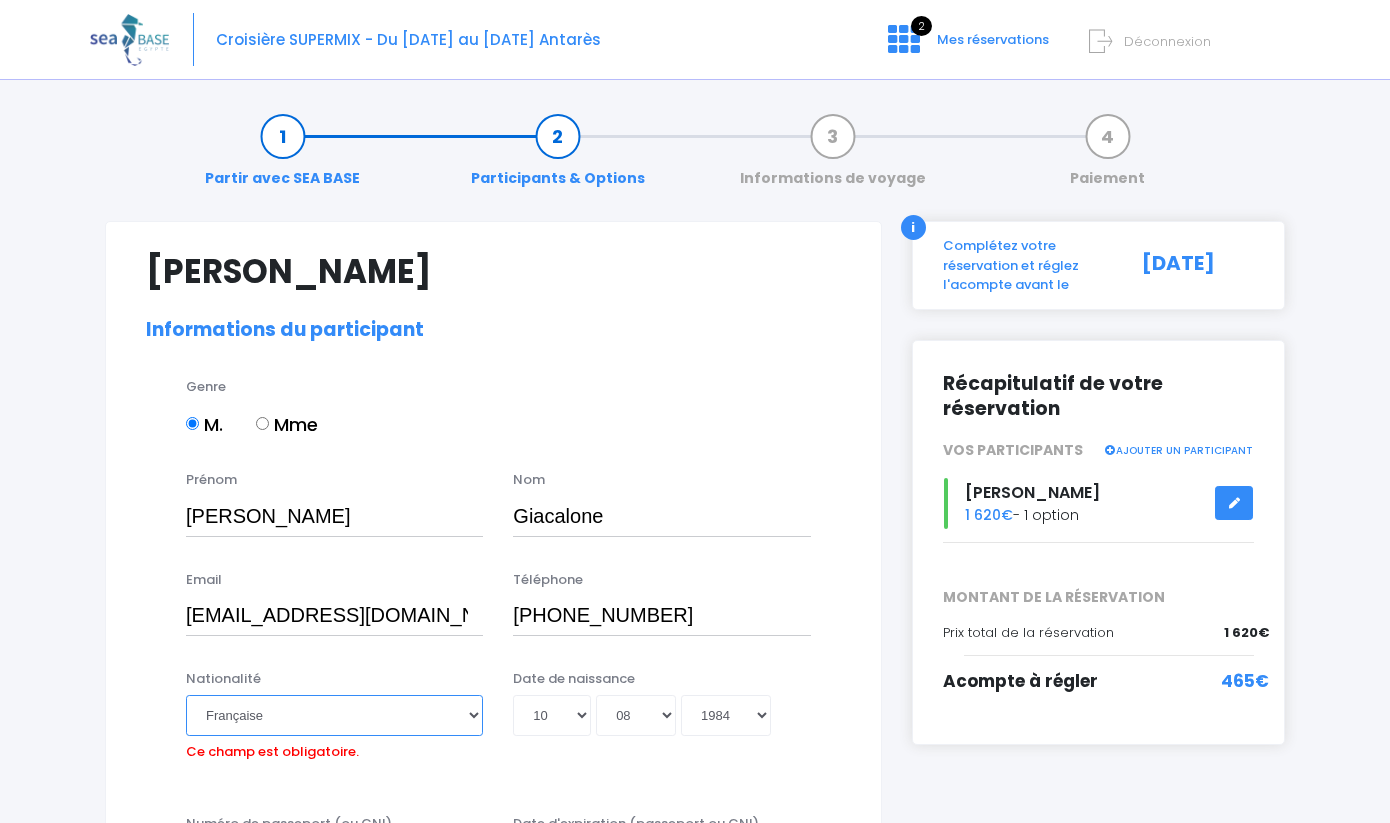 scroll, scrollTop: 0, scrollLeft: 0, axis: both 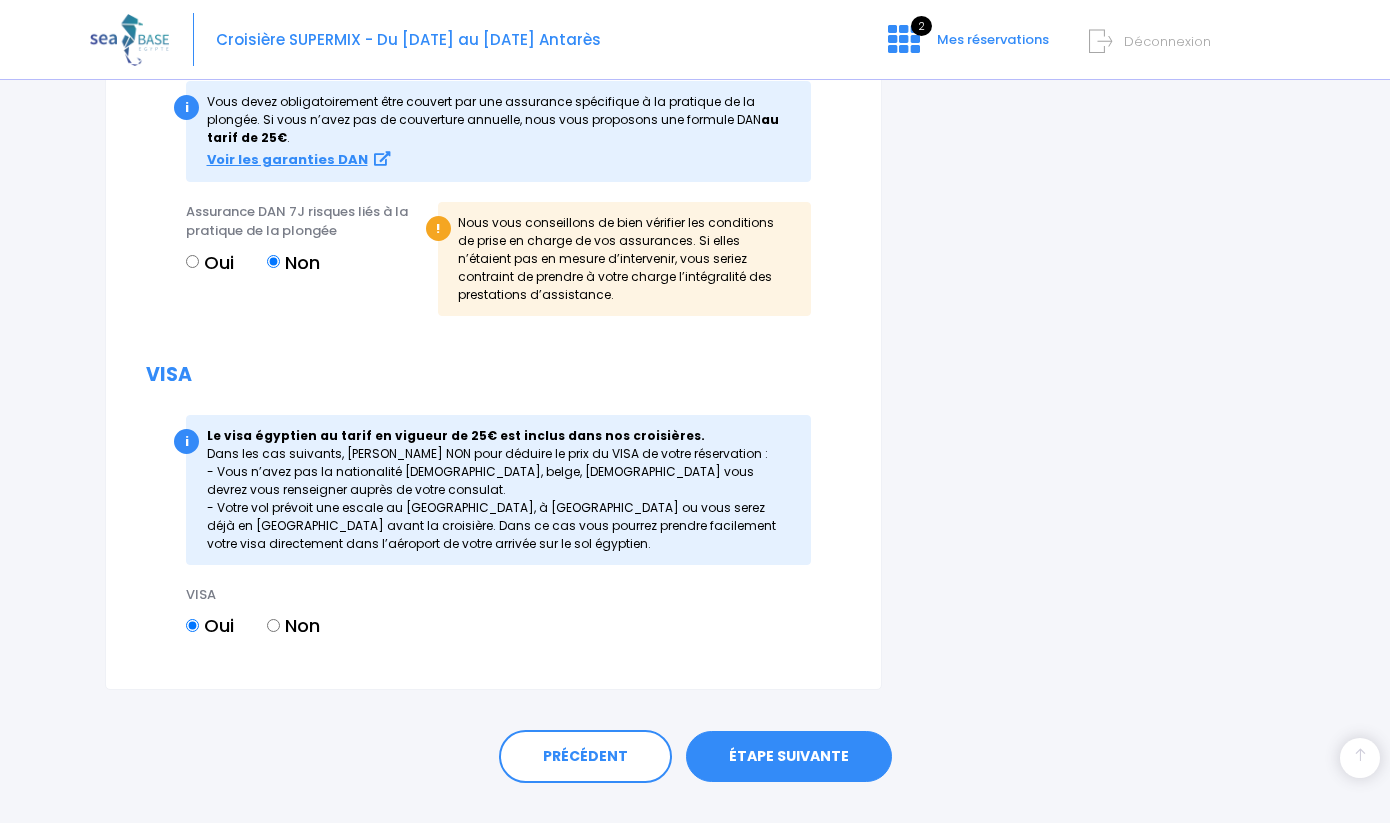 click on "ÉTAPE SUIVANTE" at bounding box center [789, 757] 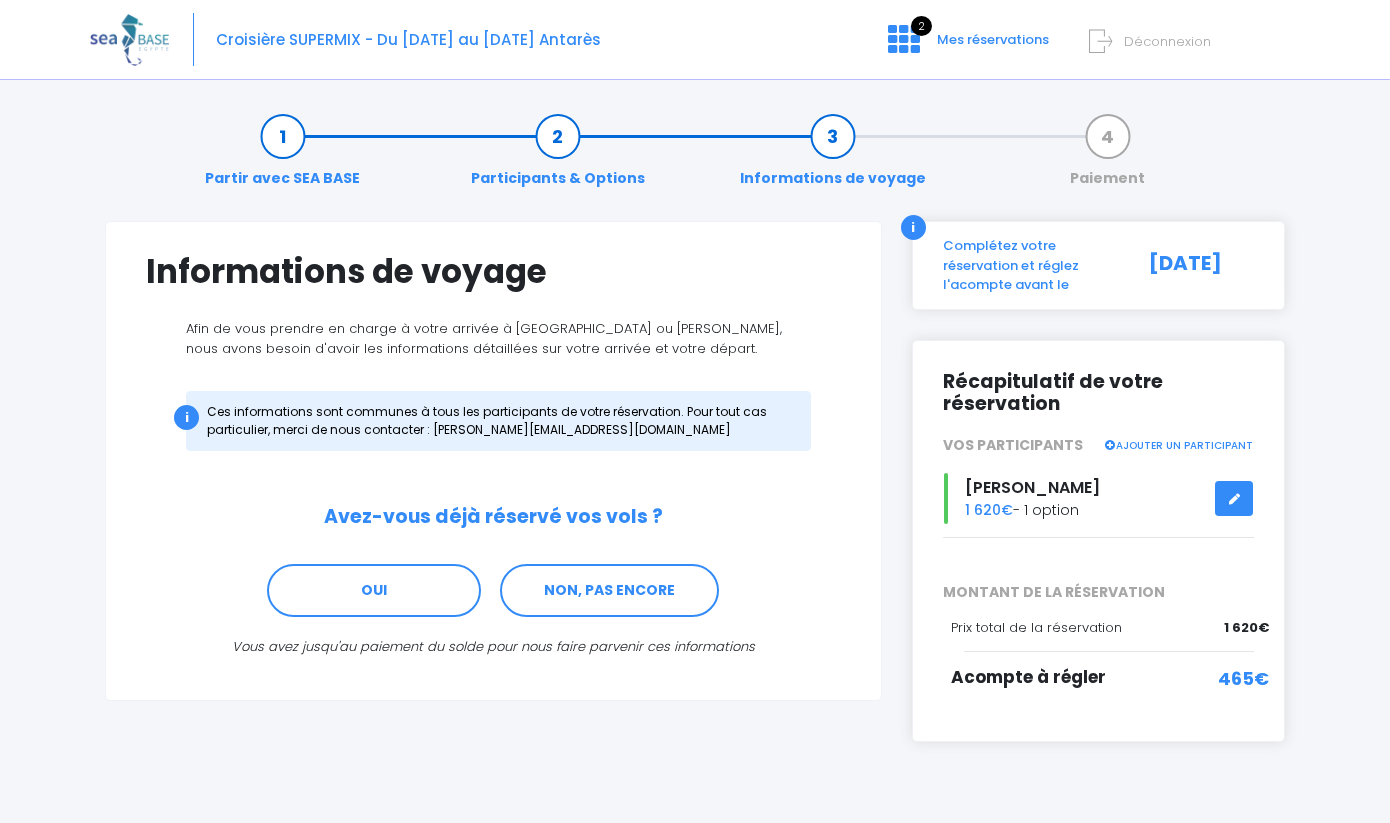 scroll, scrollTop: 0, scrollLeft: 0, axis: both 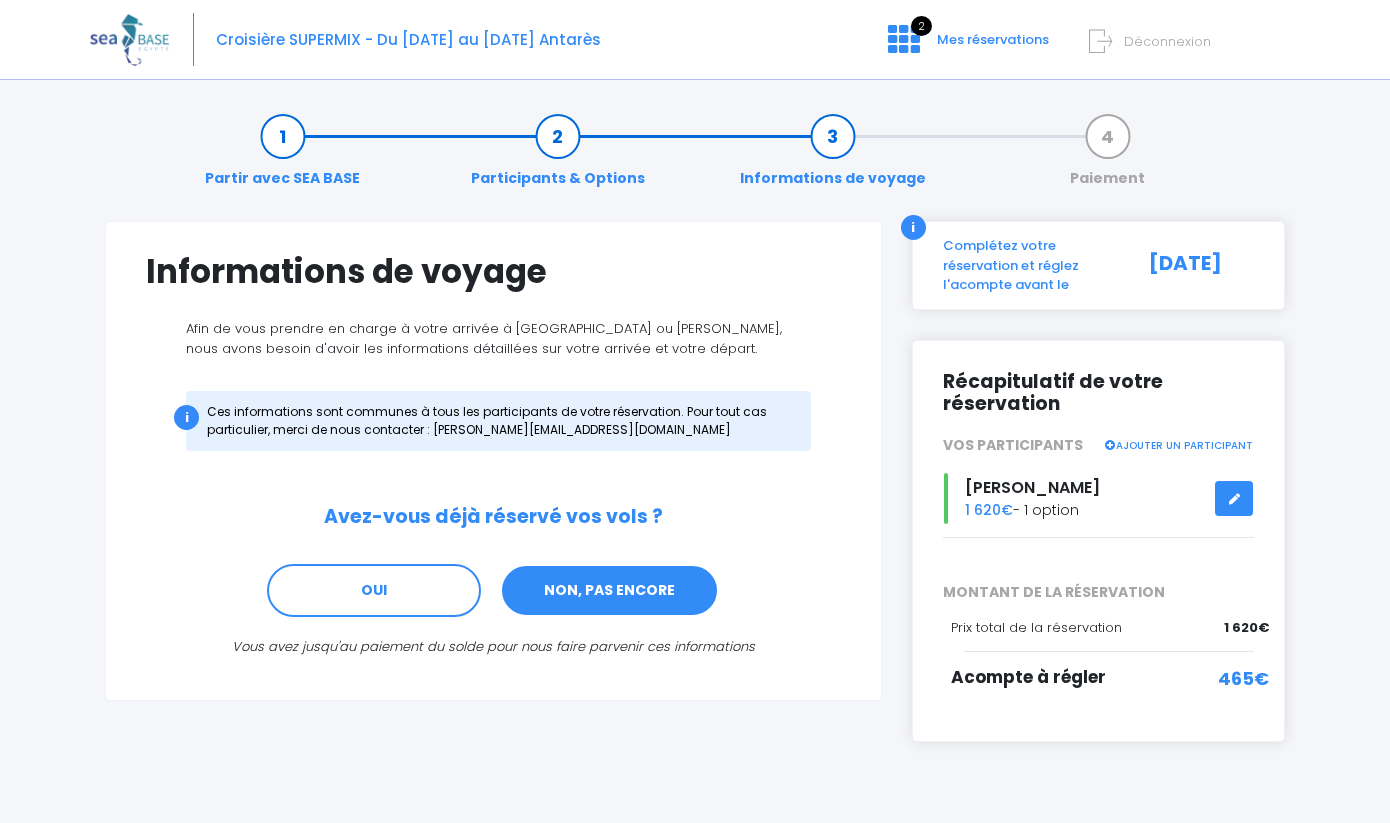 click on "NON, PAS ENCORE" at bounding box center (609, 591) 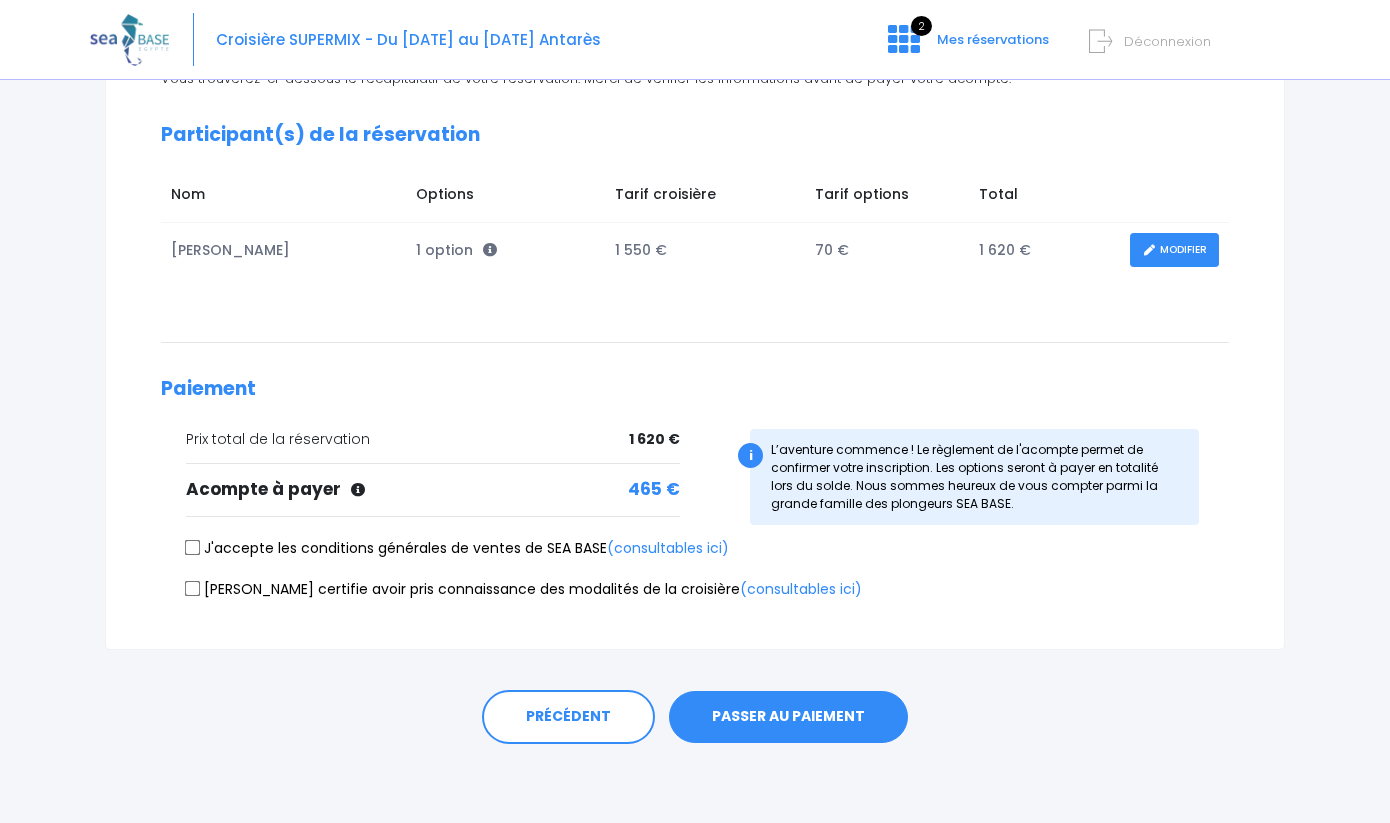 scroll, scrollTop: 249, scrollLeft: 0, axis: vertical 